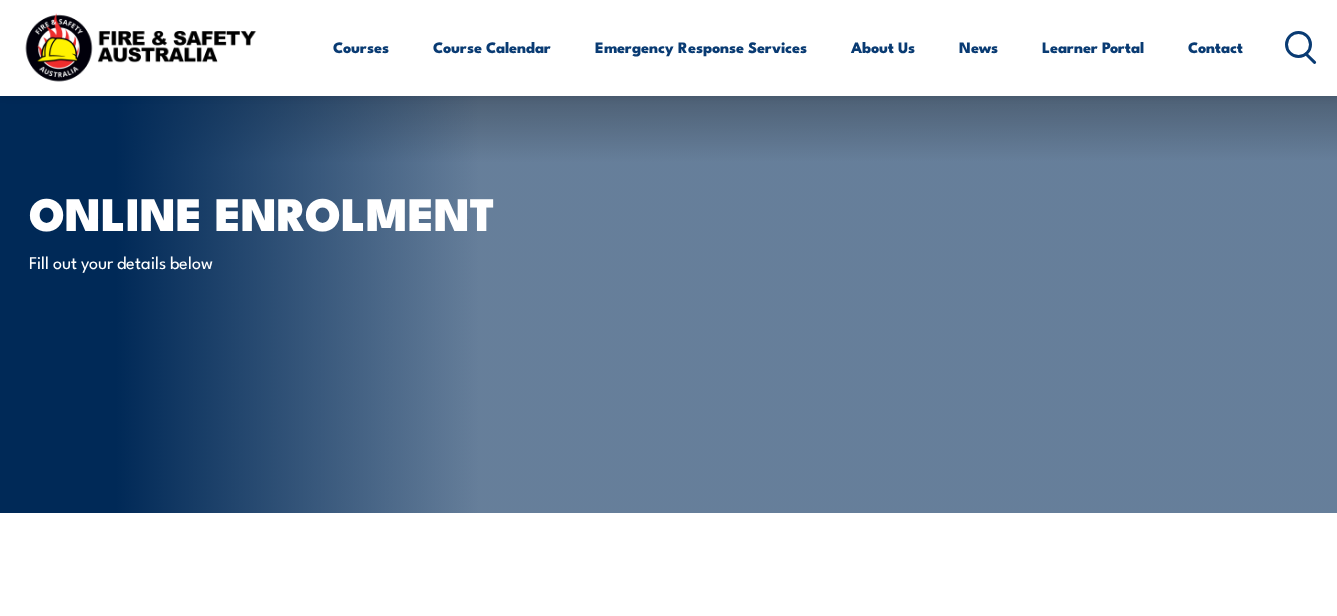 scroll, scrollTop: 300, scrollLeft: 0, axis: vertical 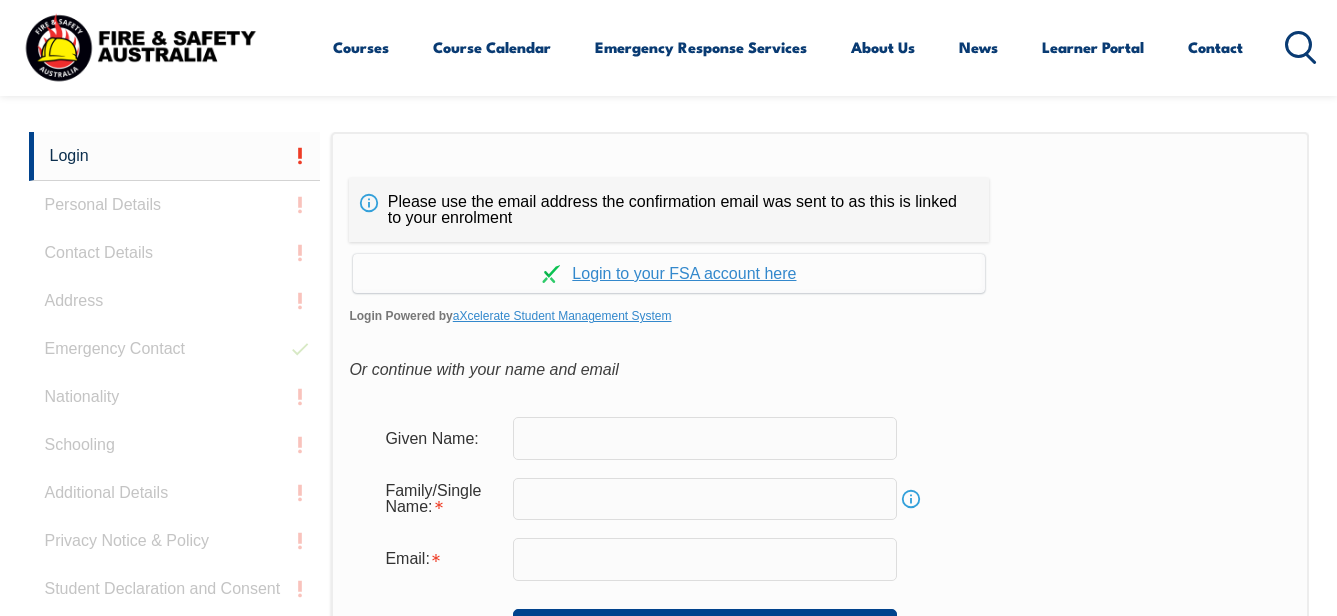 click at bounding box center [705, 438] 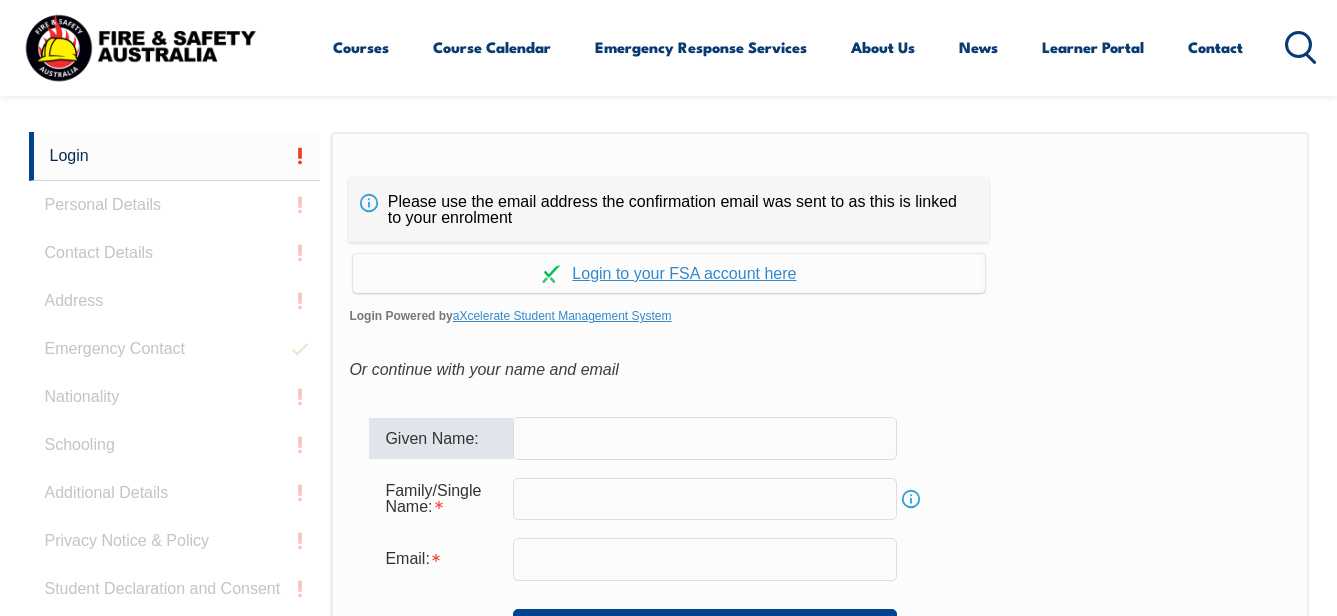 type on "[FIRST]" 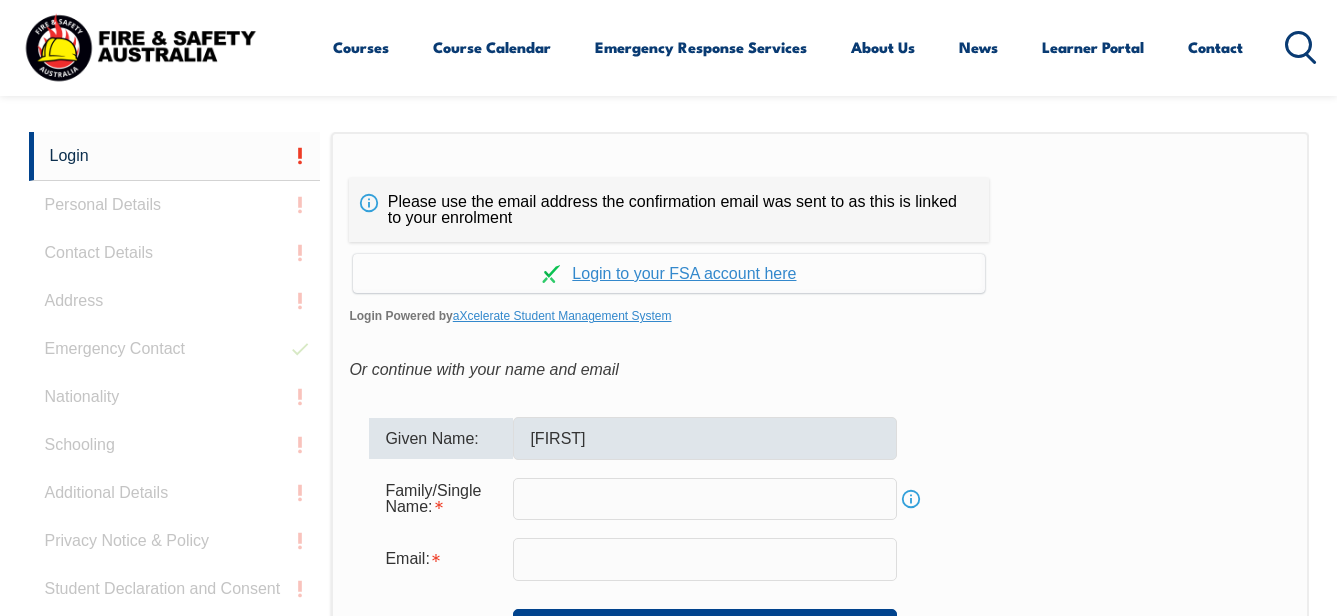 type on "[LAST]" 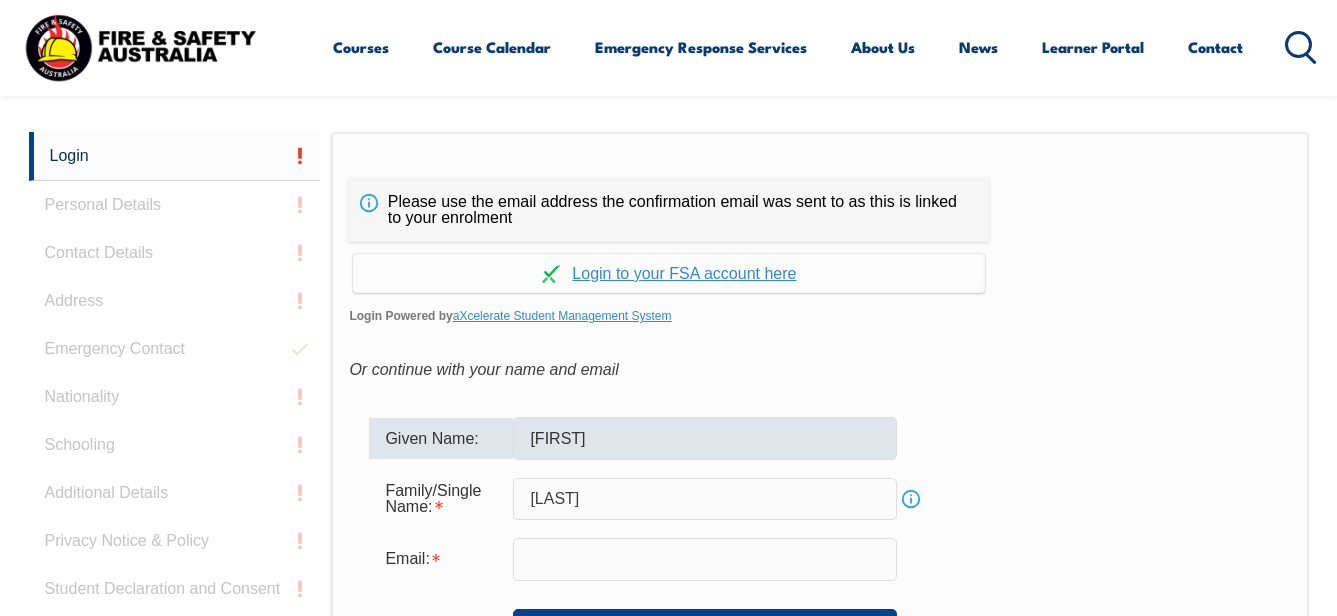 type on "roger.francis@aurizon.com.au" 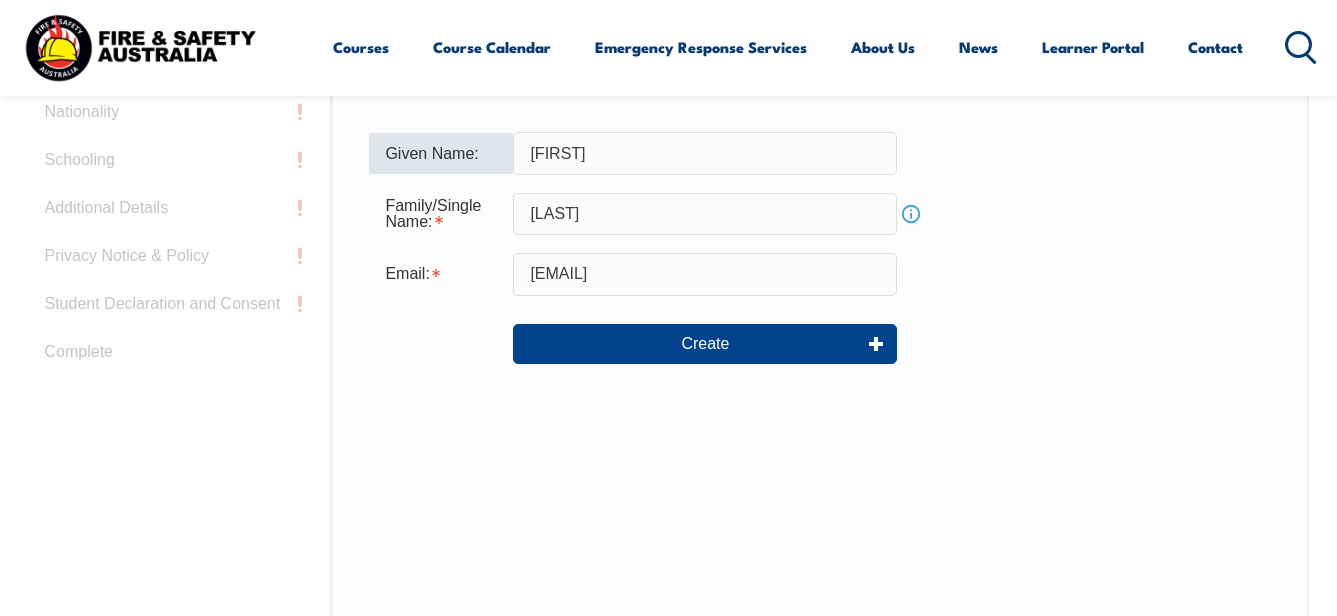 scroll, scrollTop: 873, scrollLeft: 0, axis: vertical 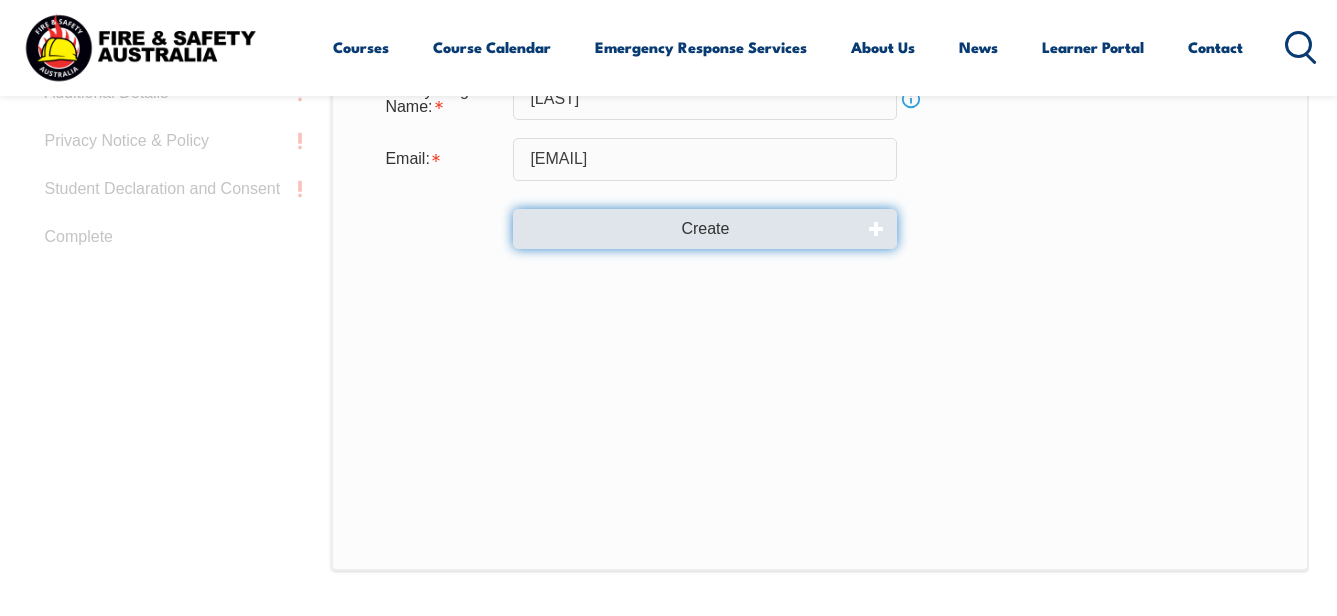 click on "Create" at bounding box center (705, 229) 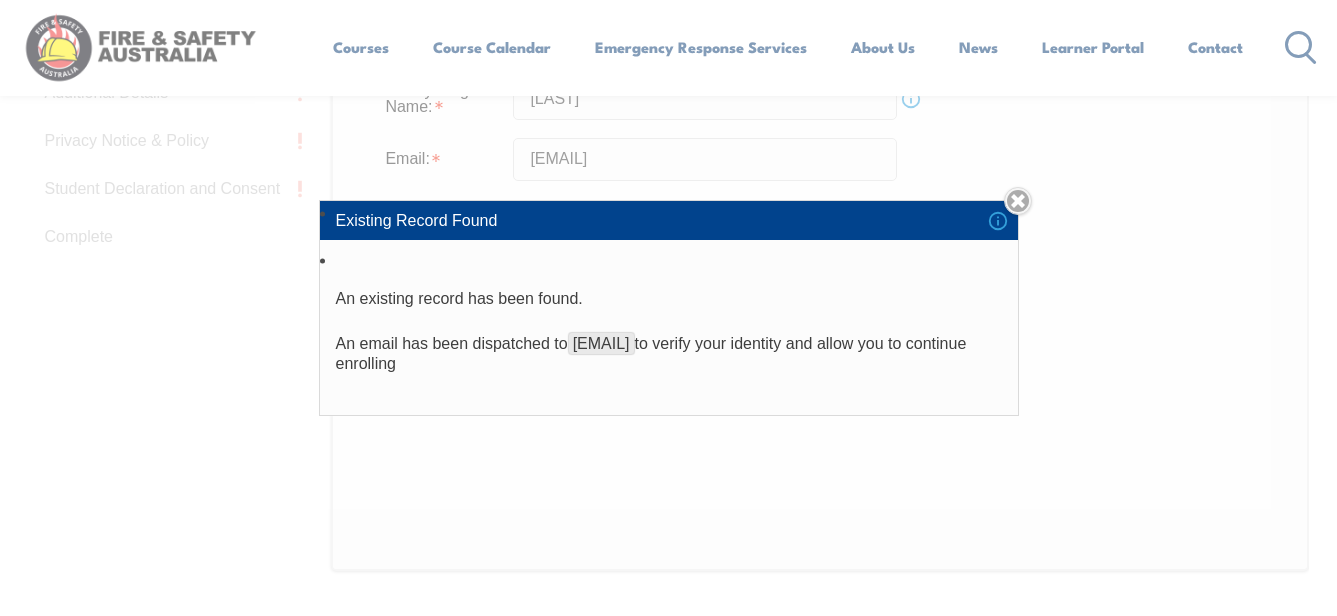 click on "**********" at bounding box center [668, 308] 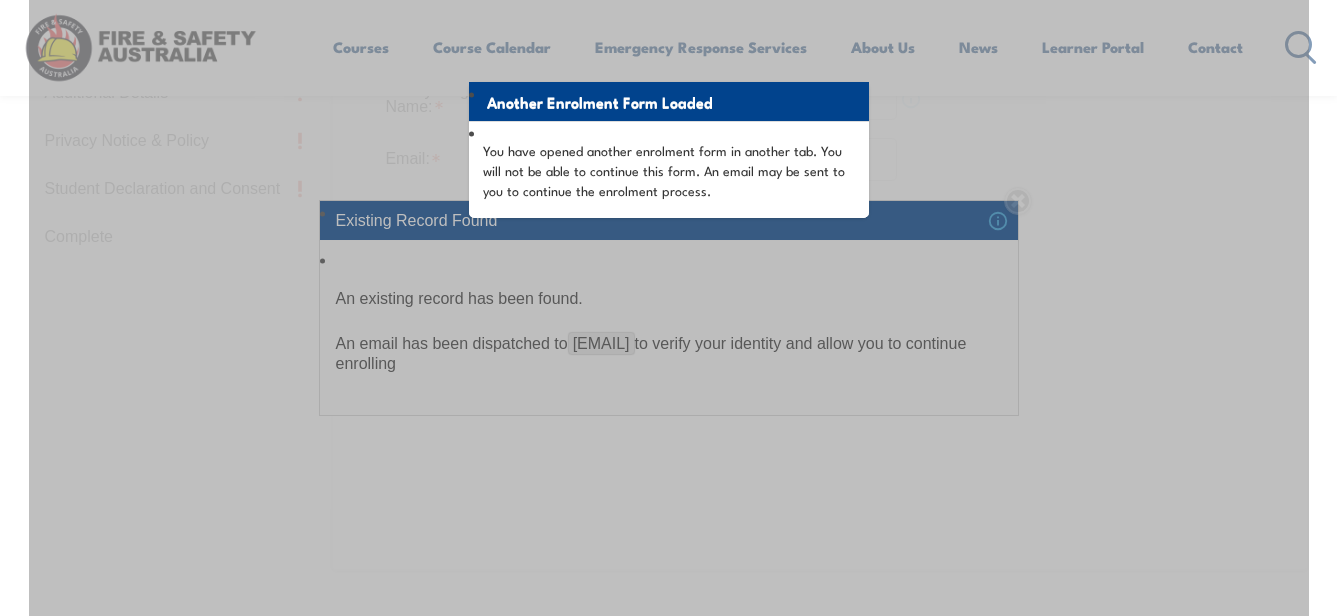 click on "Another Enrolment Form Loaded You have opened another enrolment form in another tab. You will not be able to continue this form. An email may be sent to you to continue the enrolment process." at bounding box center (669, 231) 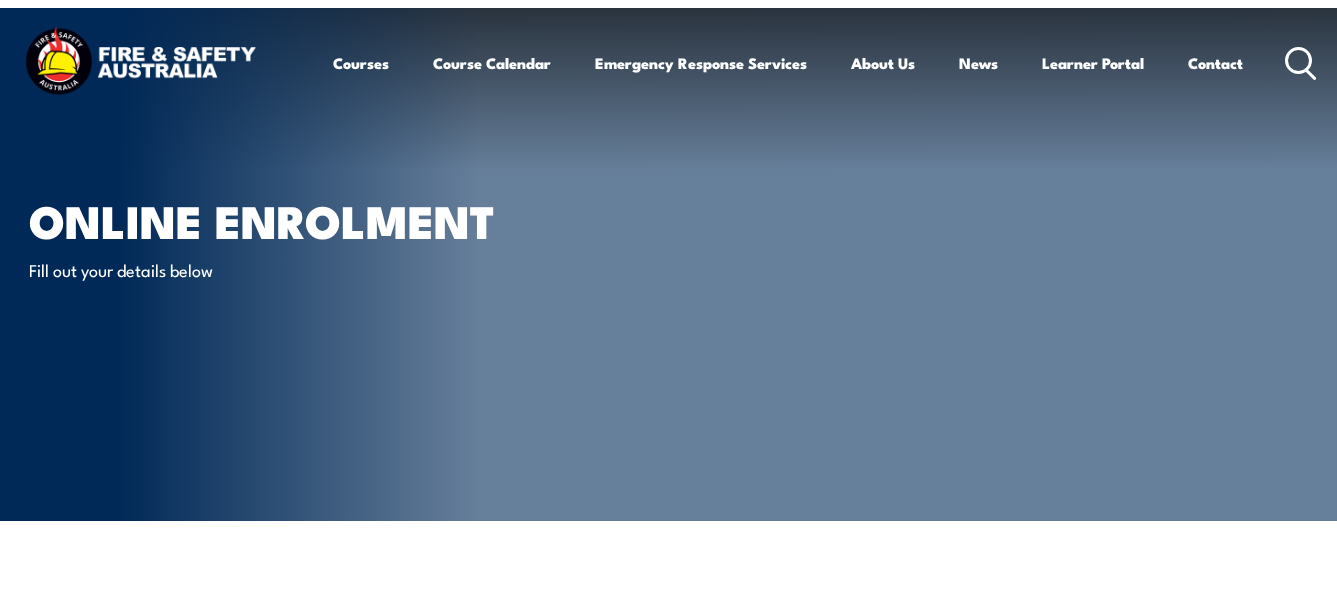 scroll, scrollTop: 0, scrollLeft: 0, axis: both 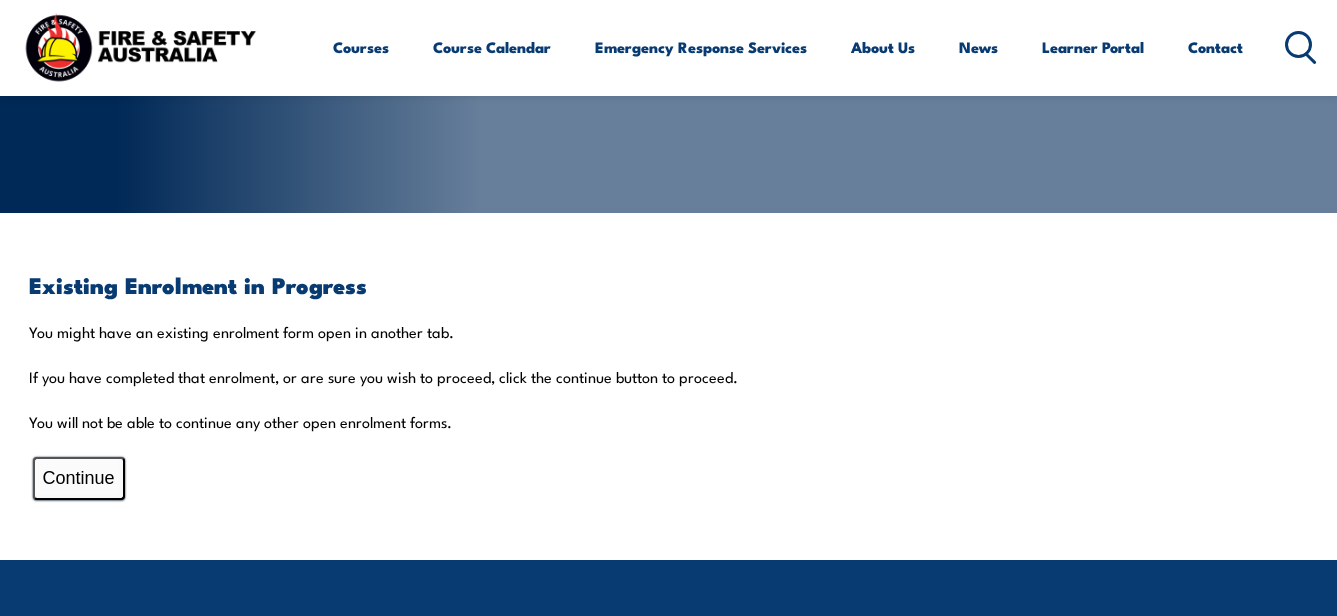 click on "Continue" at bounding box center (79, 478) 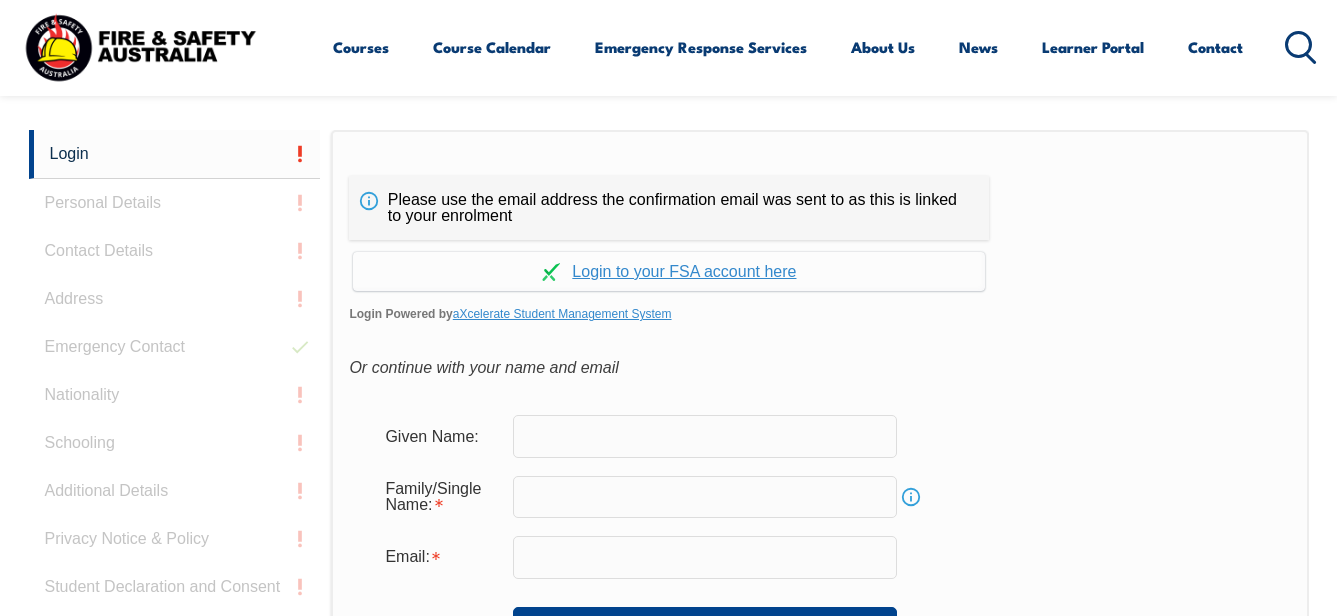 scroll, scrollTop: 473, scrollLeft: 0, axis: vertical 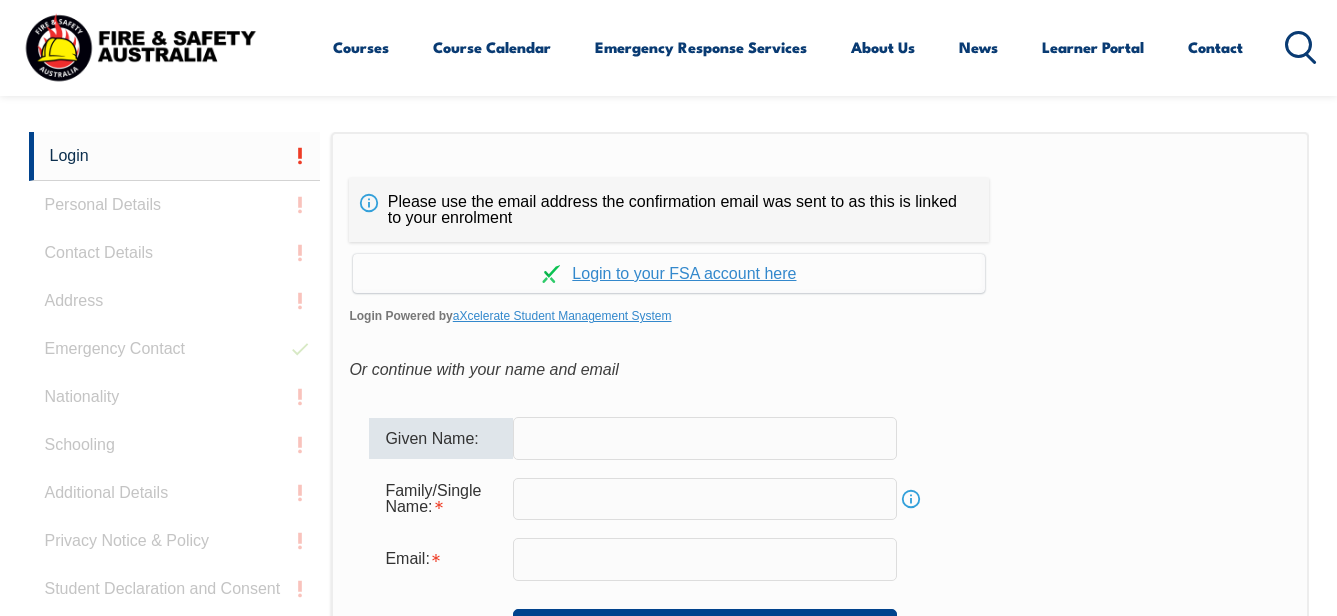 click at bounding box center (705, 438) 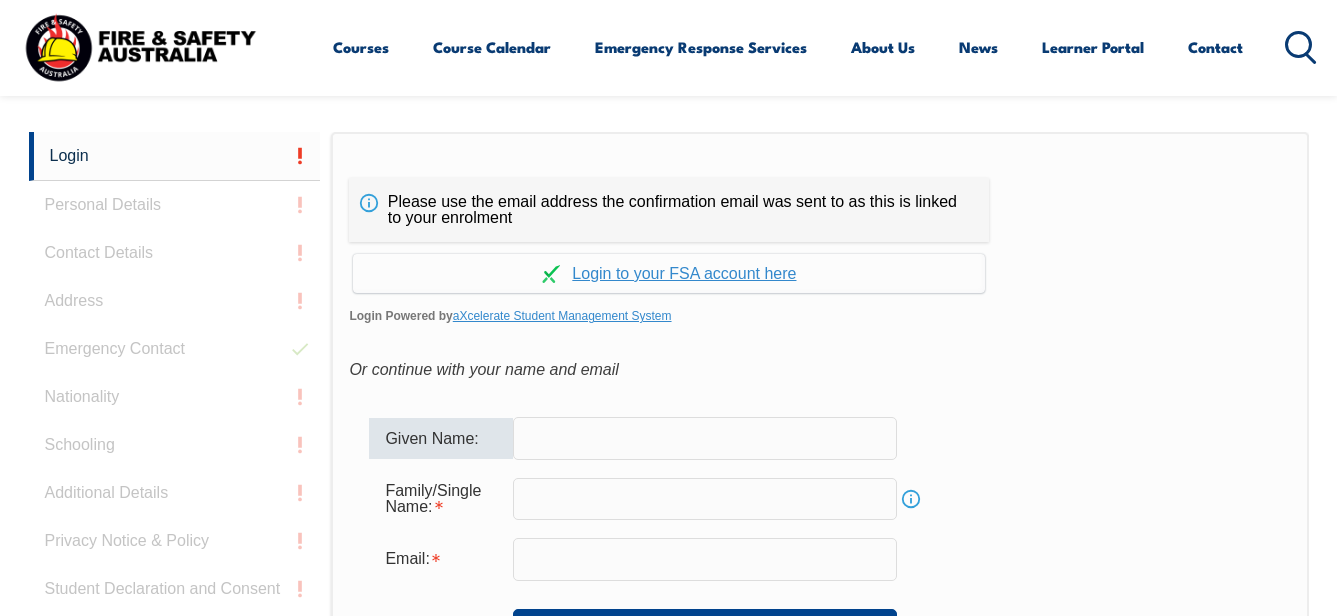 type on "[FIRST]" 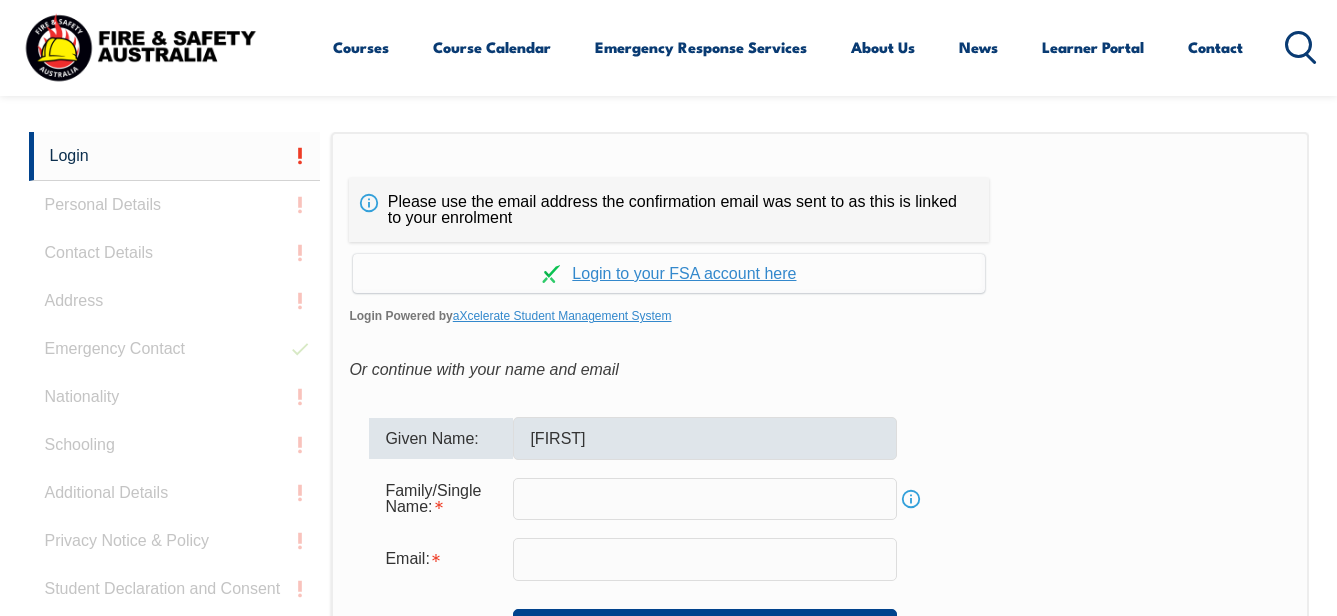 type on "[LAST]" 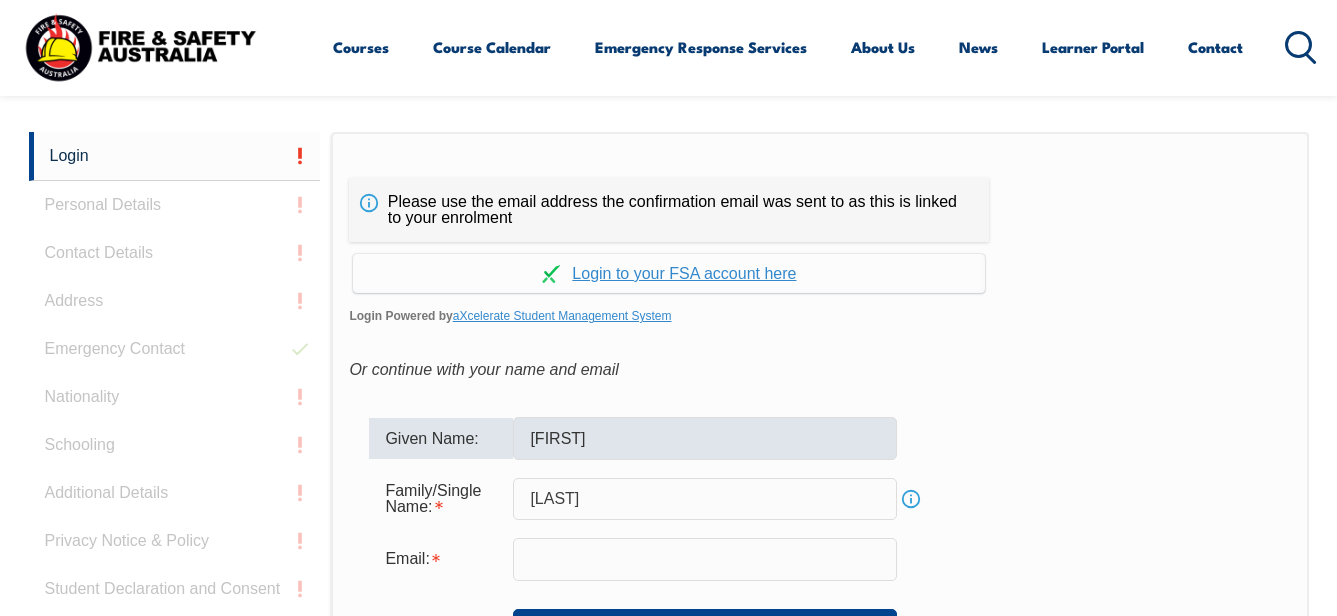 type on "roger.francis@aurizon.com.au" 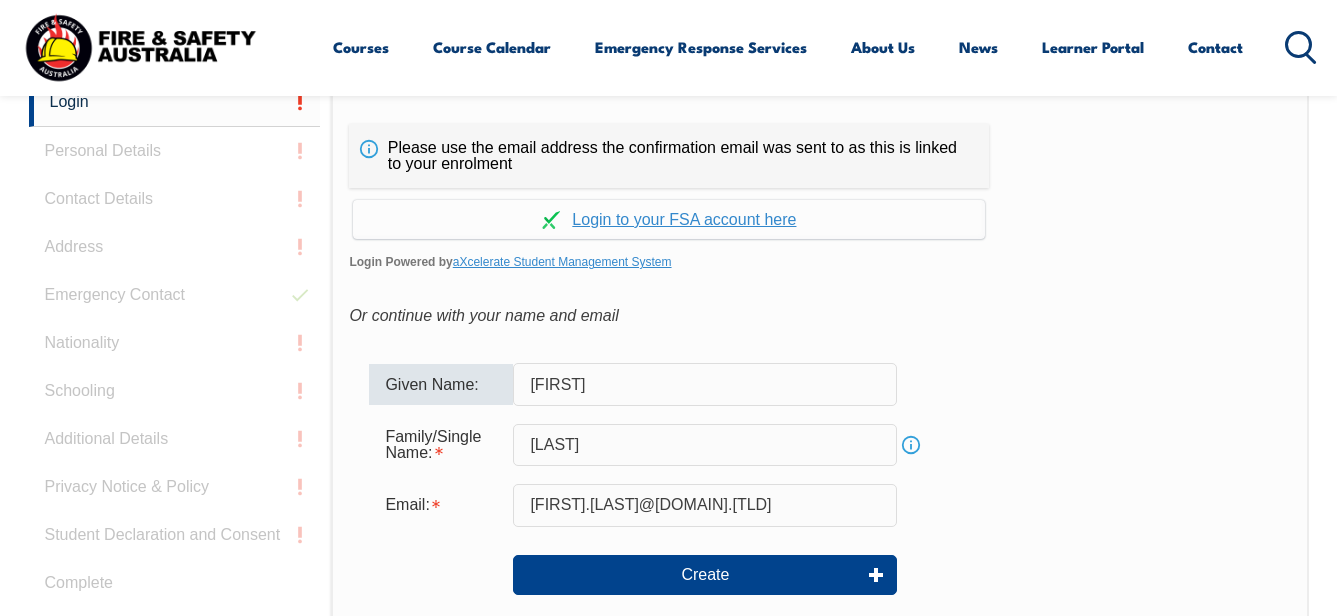 scroll, scrollTop: 873, scrollLeft: 0, axis: vertical 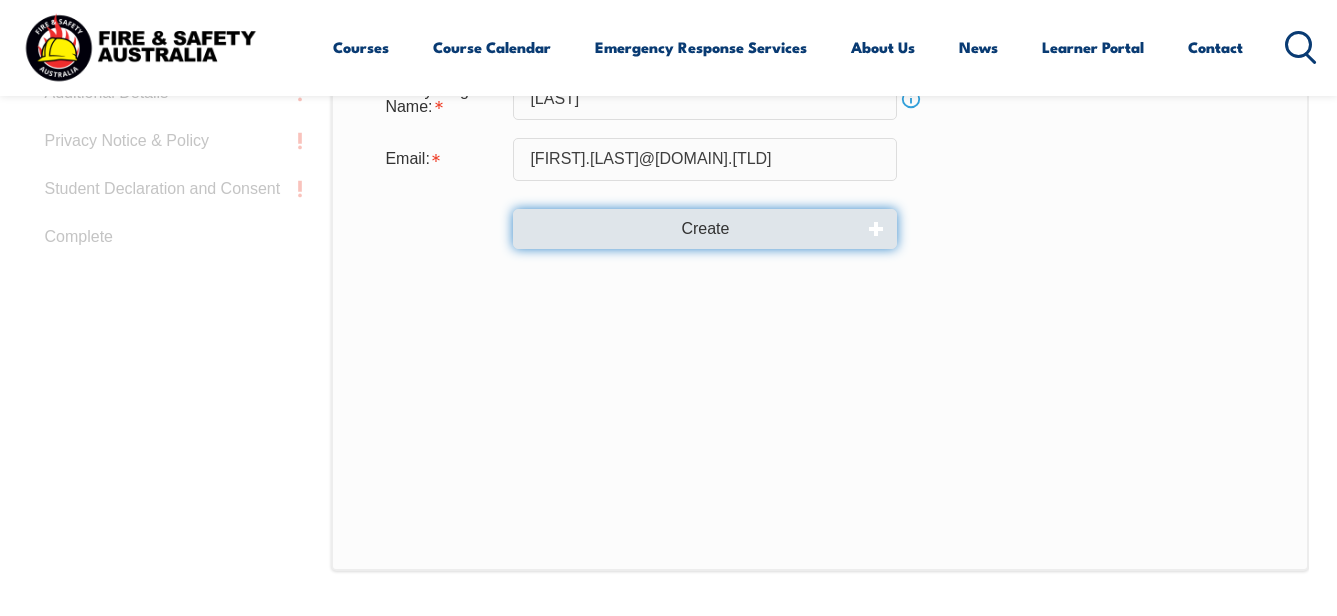 click on "Create" at bounding box center [705, 229] 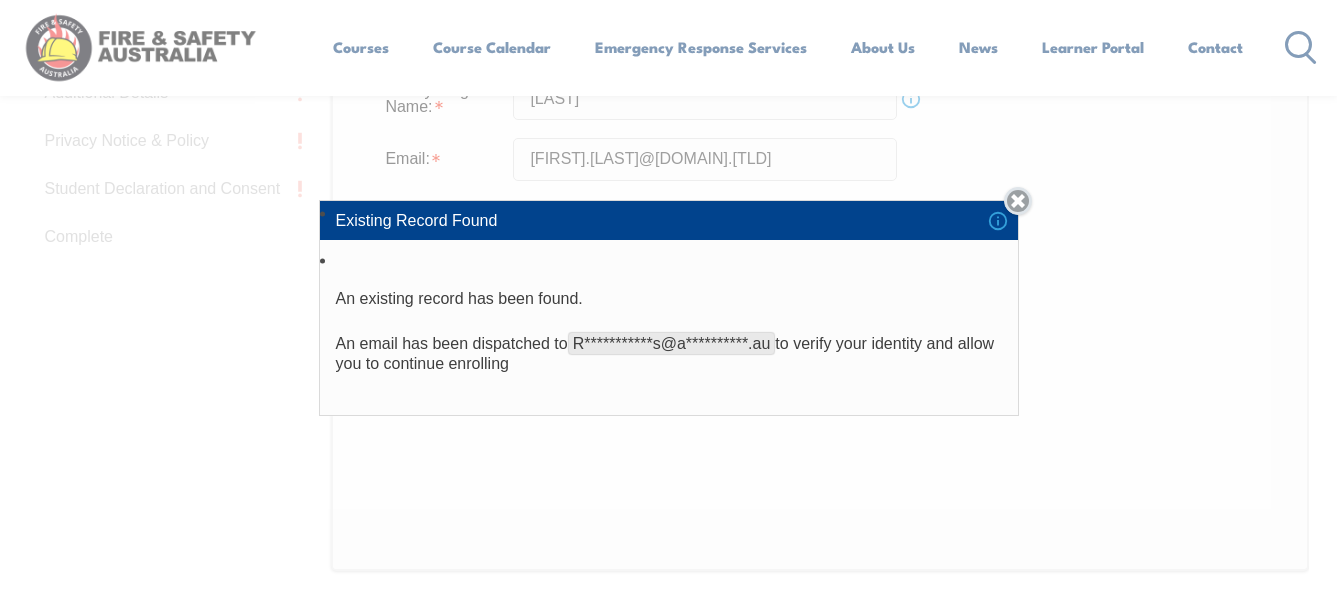 click on "Close" at bounding box center (1018, 201) 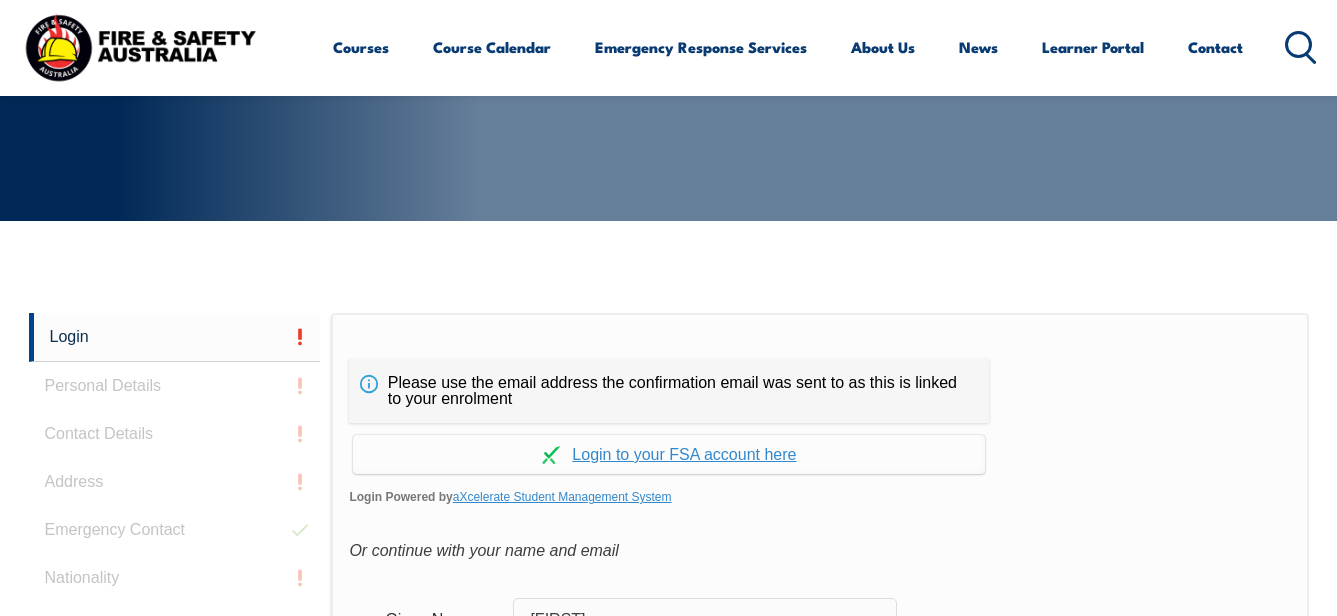 scroll, scrollTop: 273, scrollLeft: 0, axis: vertical 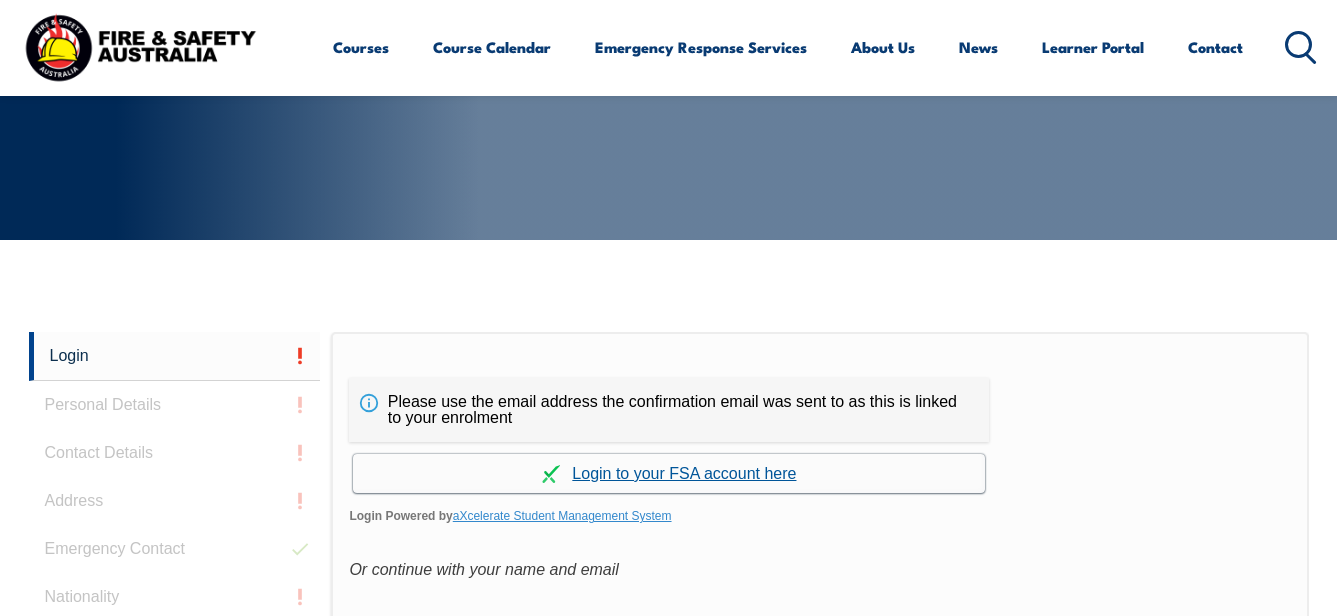 click on "Continue with aXcelerate" at bounding box center (669, 473) 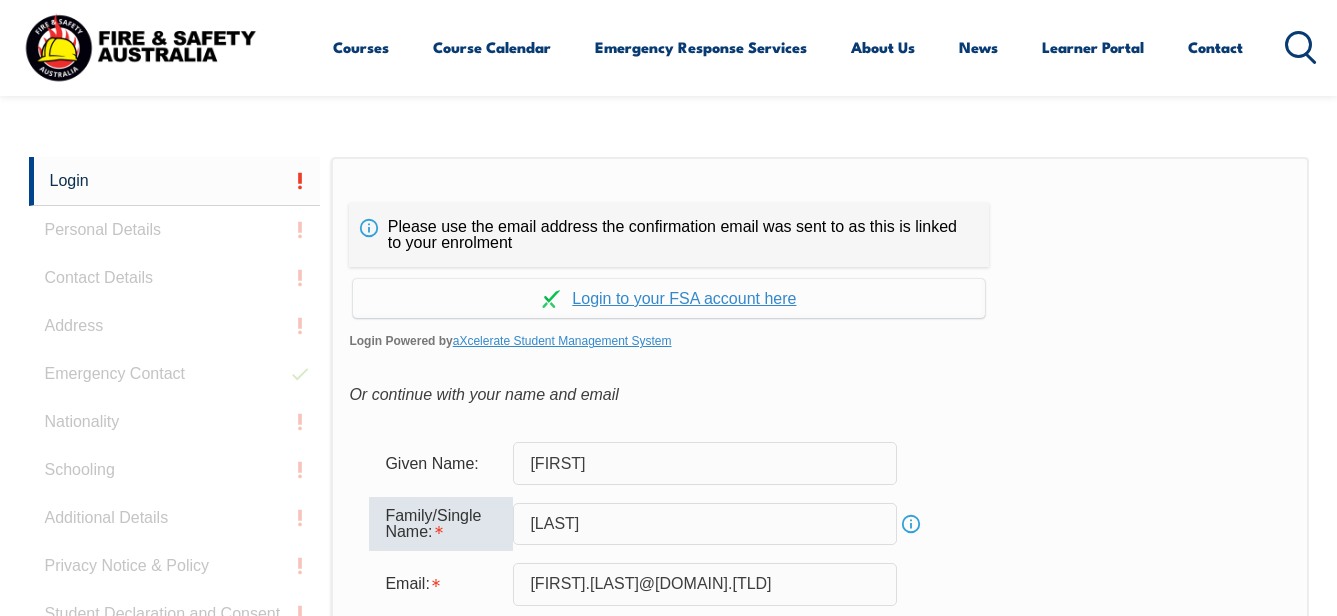 scroll, scrollTop: 473, scrollLeft: 0, axis: vertical 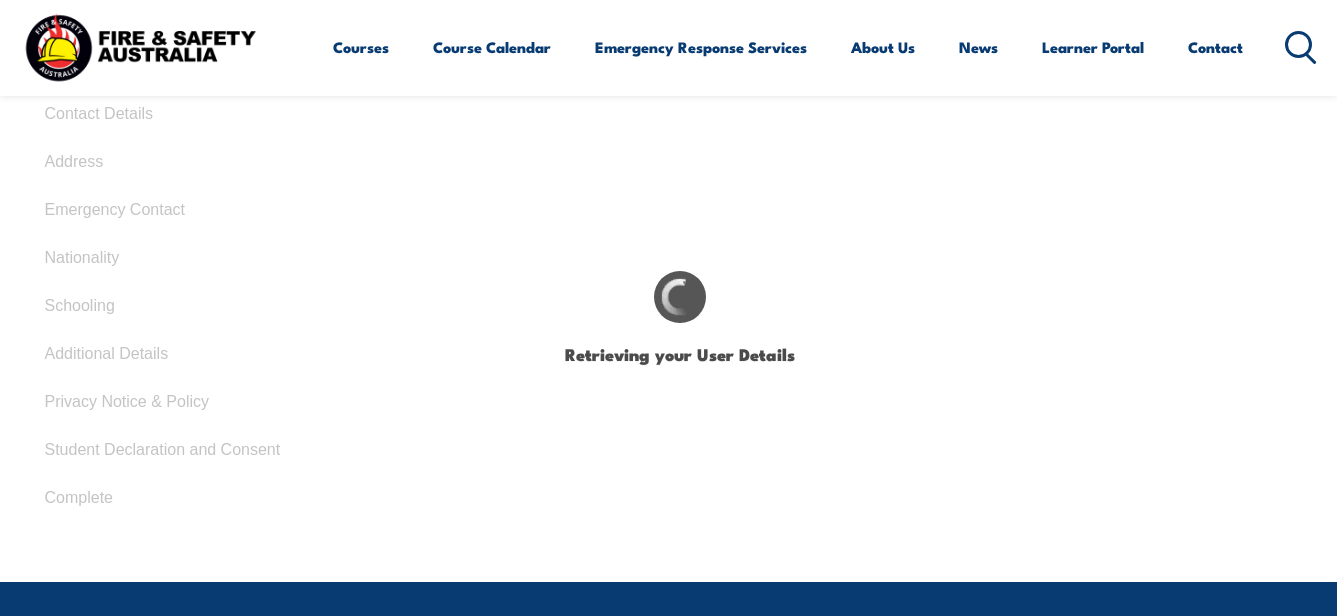 select on "Mr" 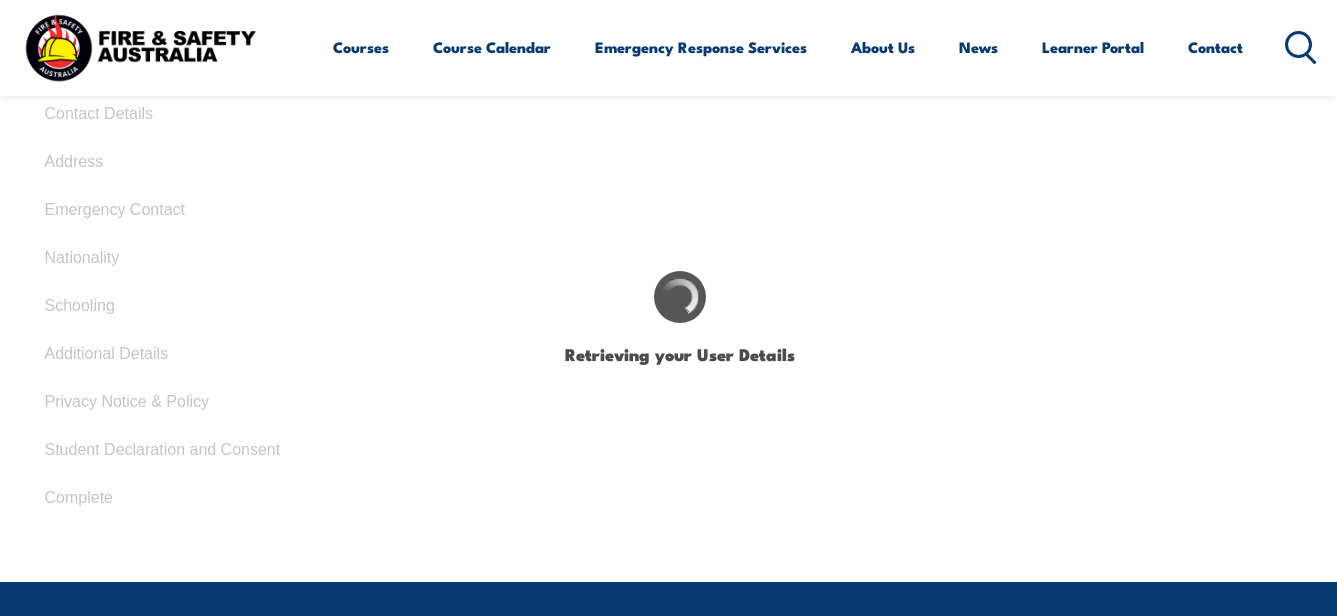 type on "[FIRST]" 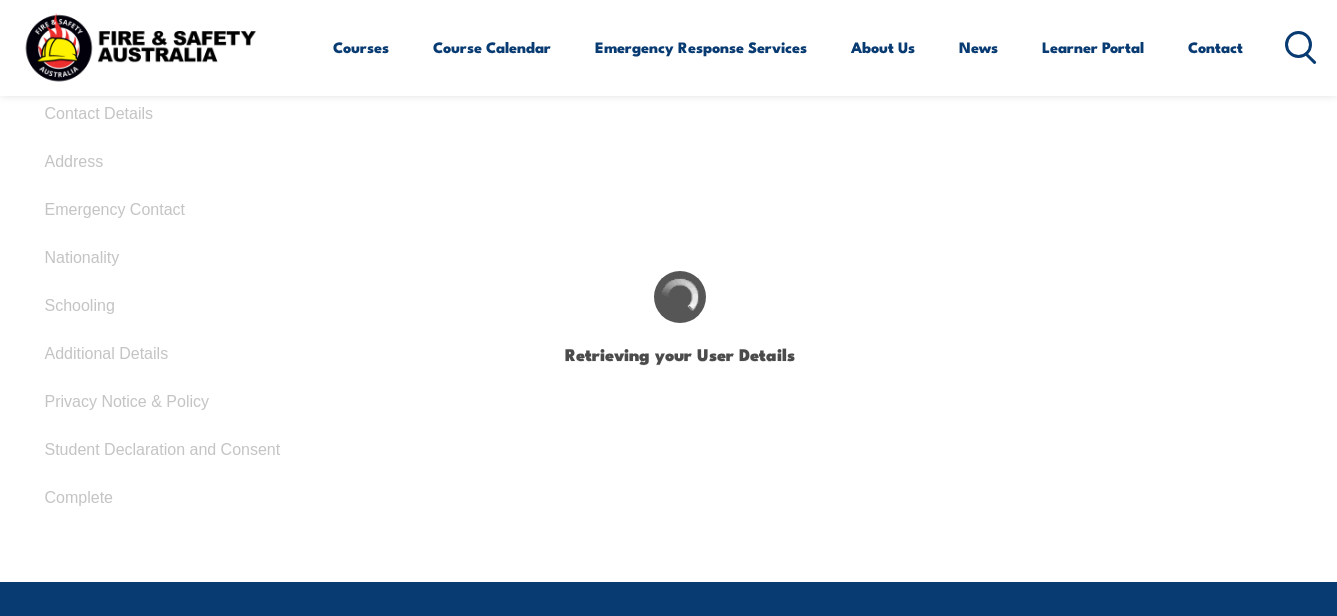 type on "Paul" 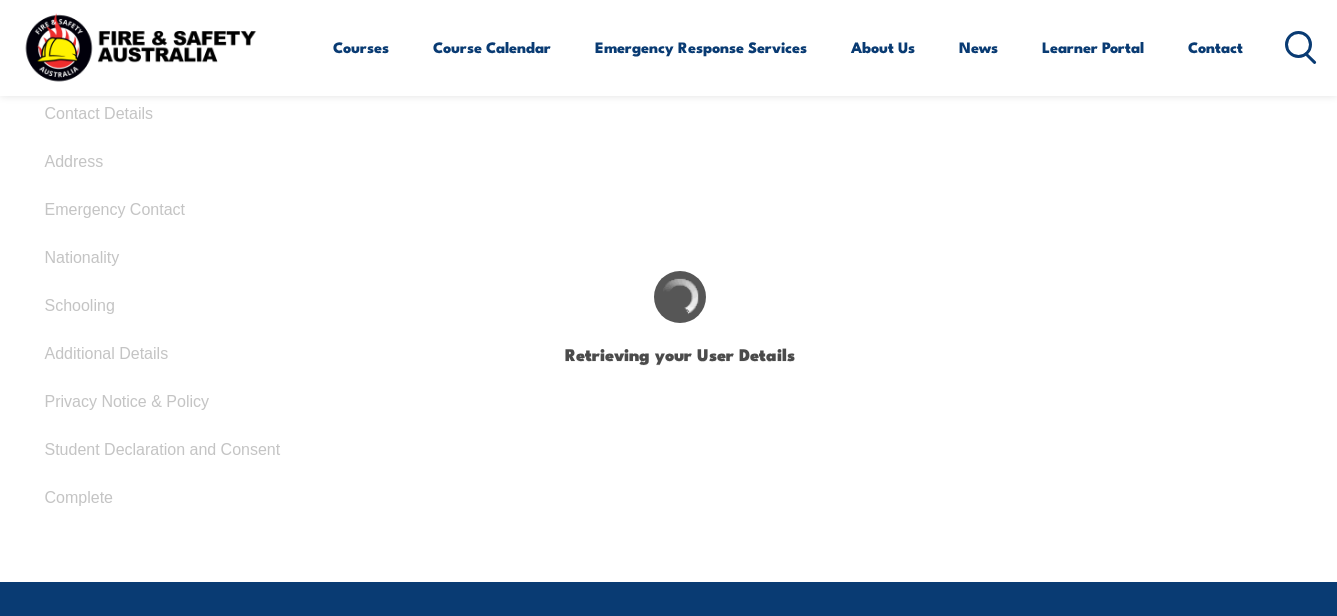 type on "[LAST]" 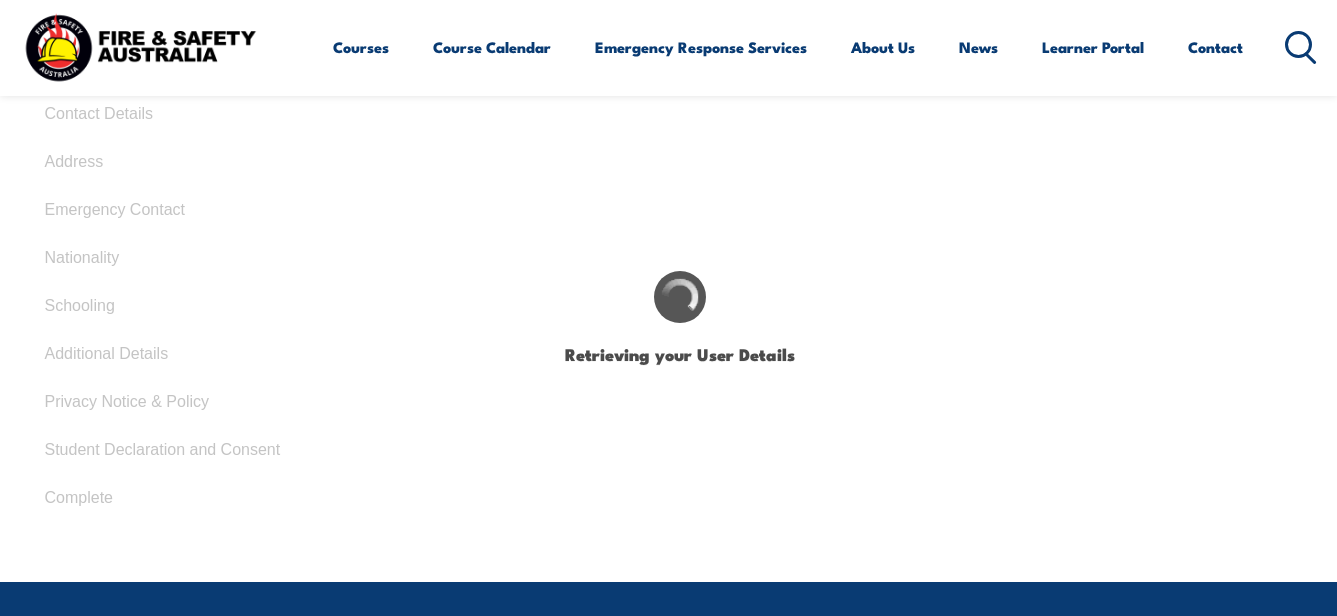 type on "[DATE]" 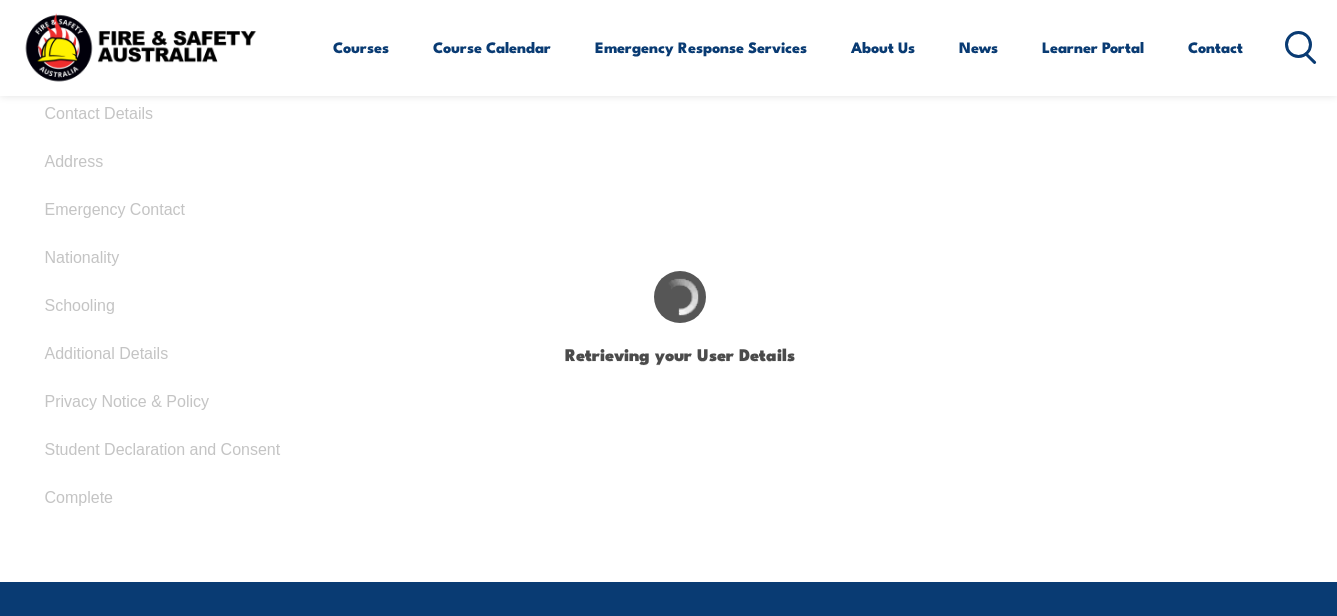 type on "[ID]" 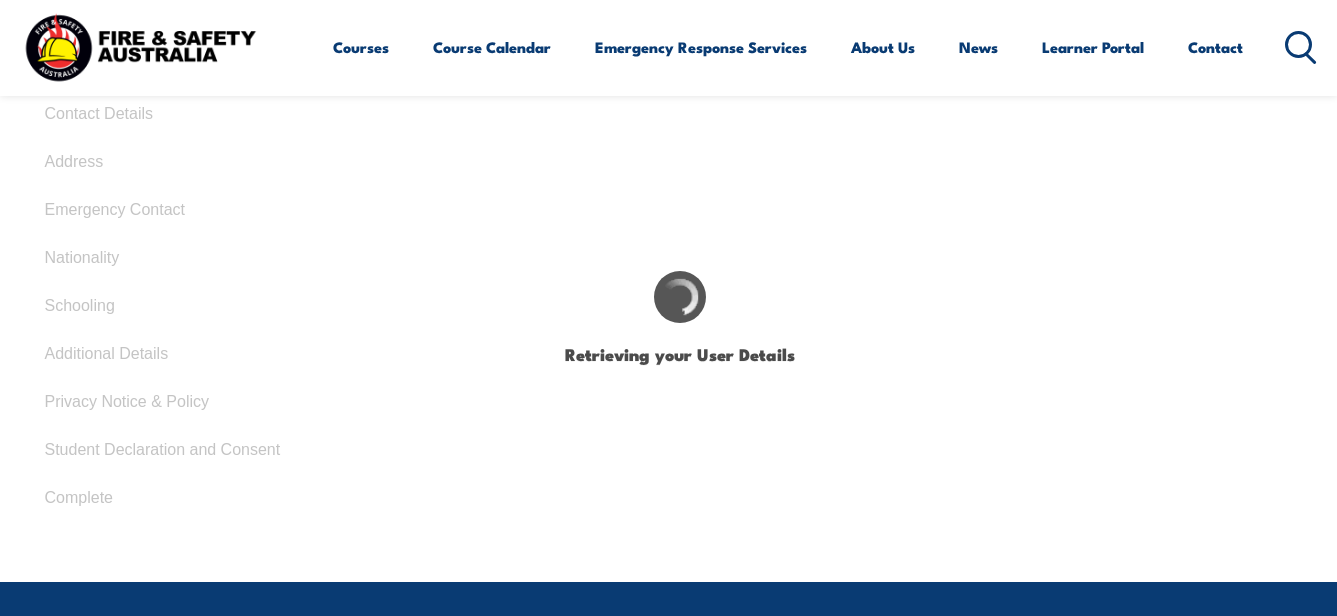 select on "M" 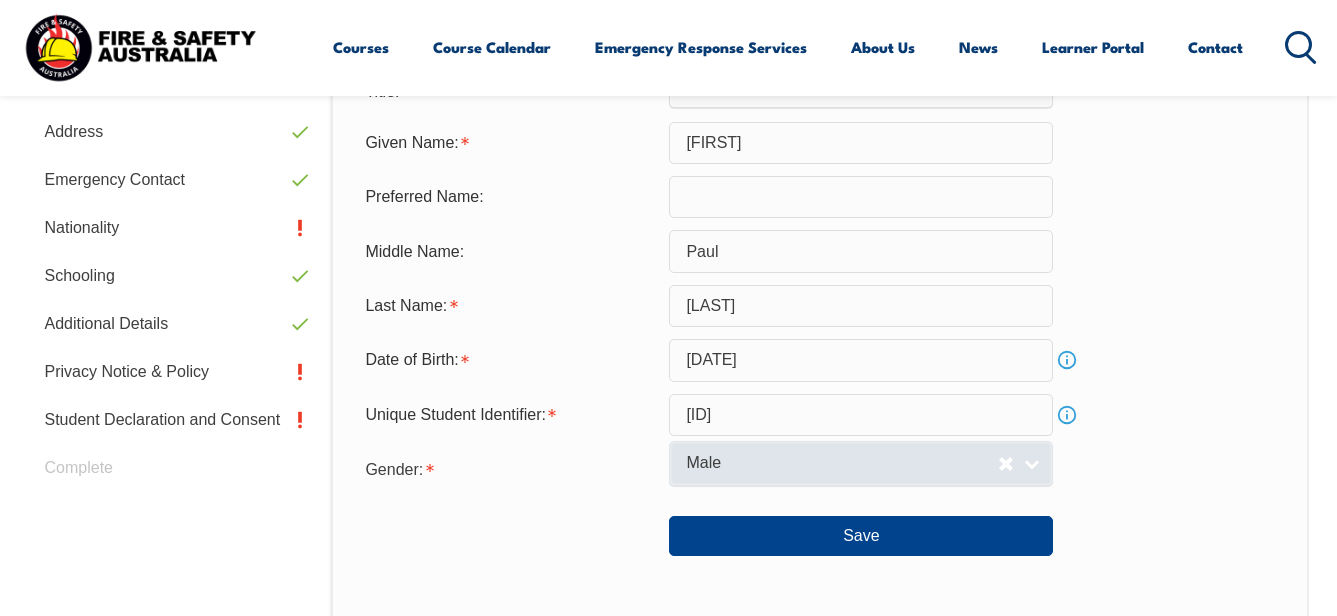 scroll, scrollTop: 685, scrollLeft: 0, axis: vertical 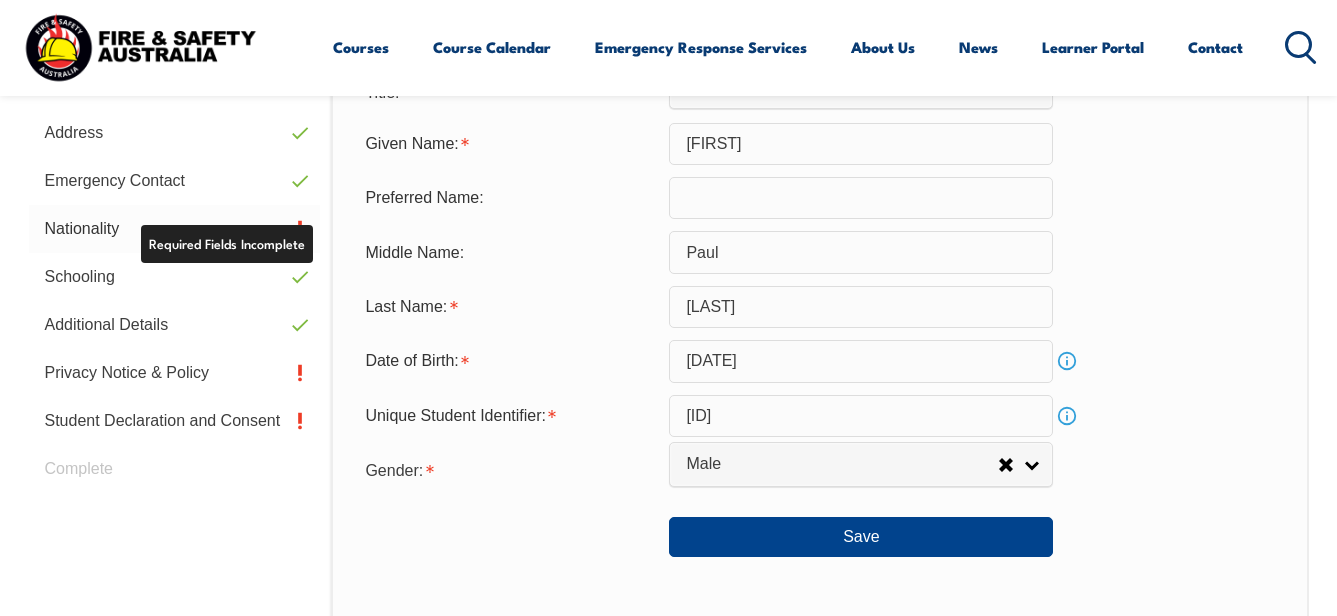 click on "Nationality" at bounding box center [175, 229] 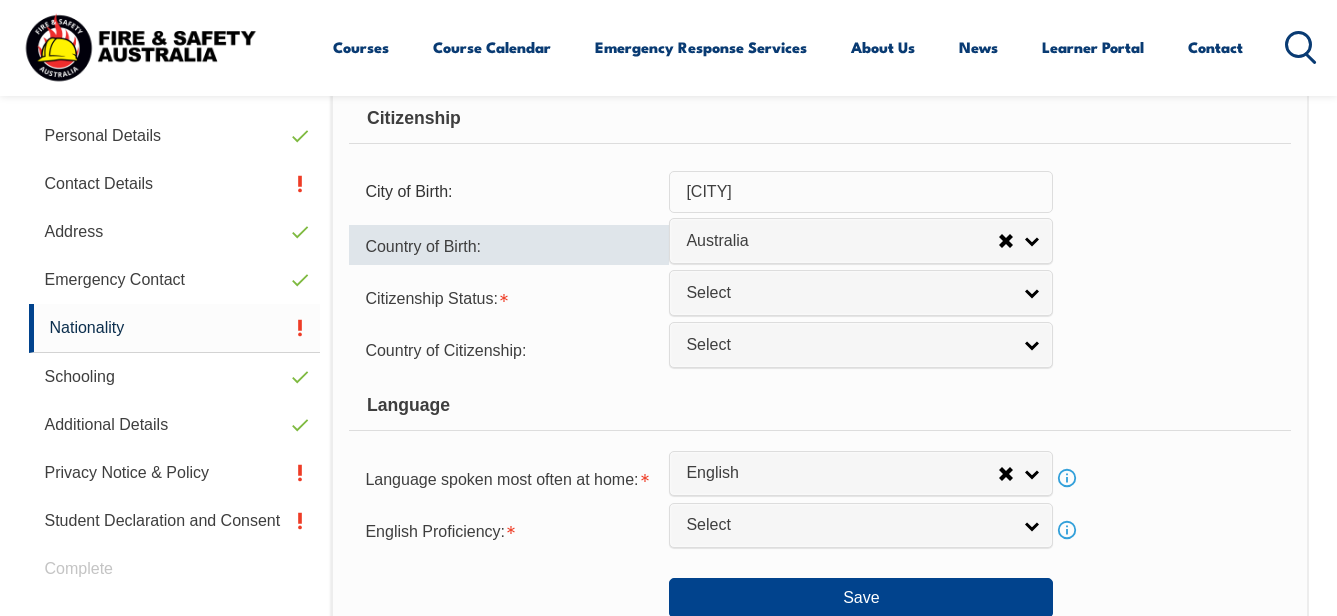 scroll, scrollTop: 485, scrollLeft: 0, axis: vertical 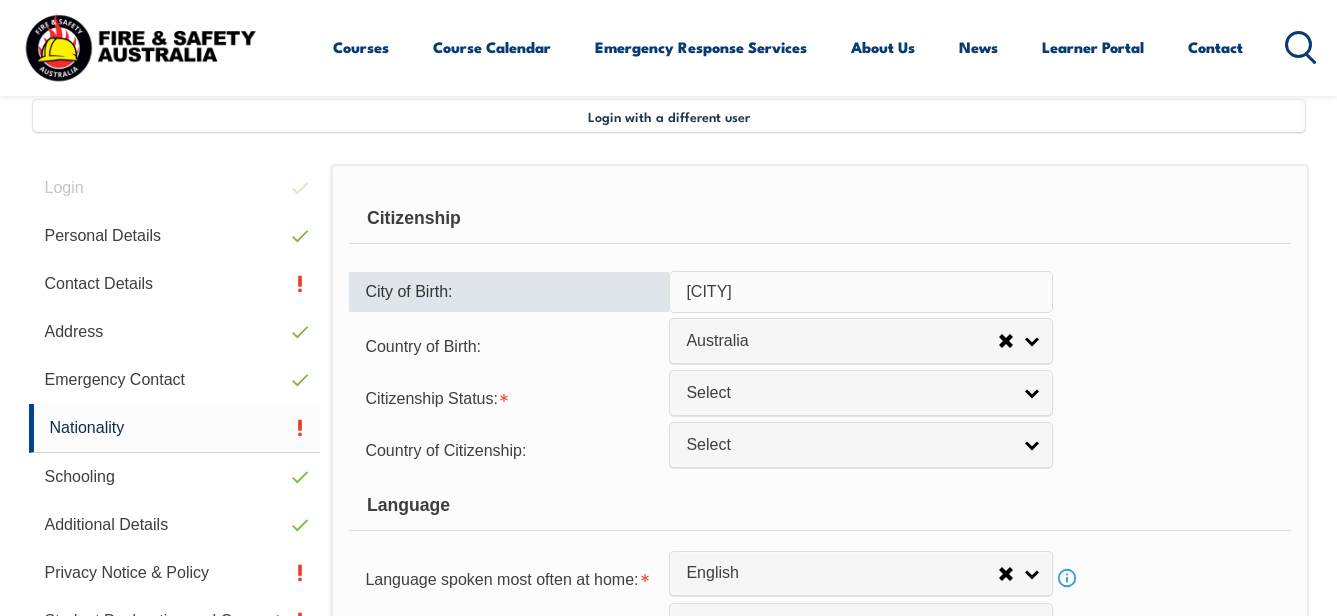 click on "[CITY]" at bounding box center [861, 292] 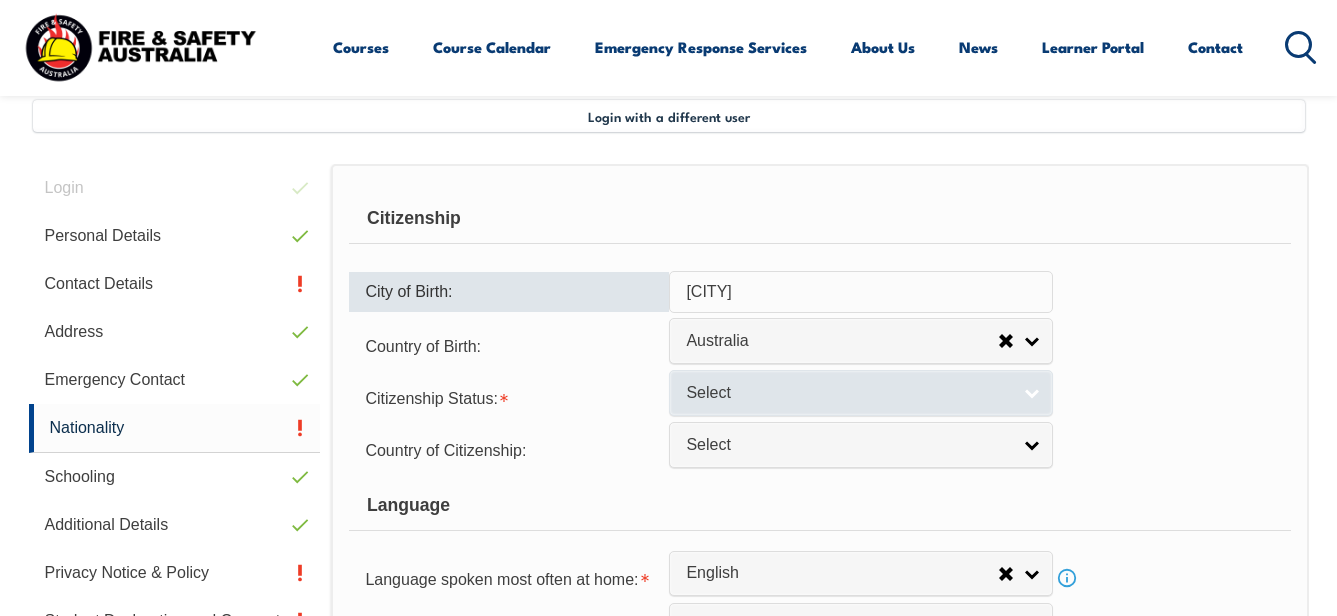 type on "[CITY]" 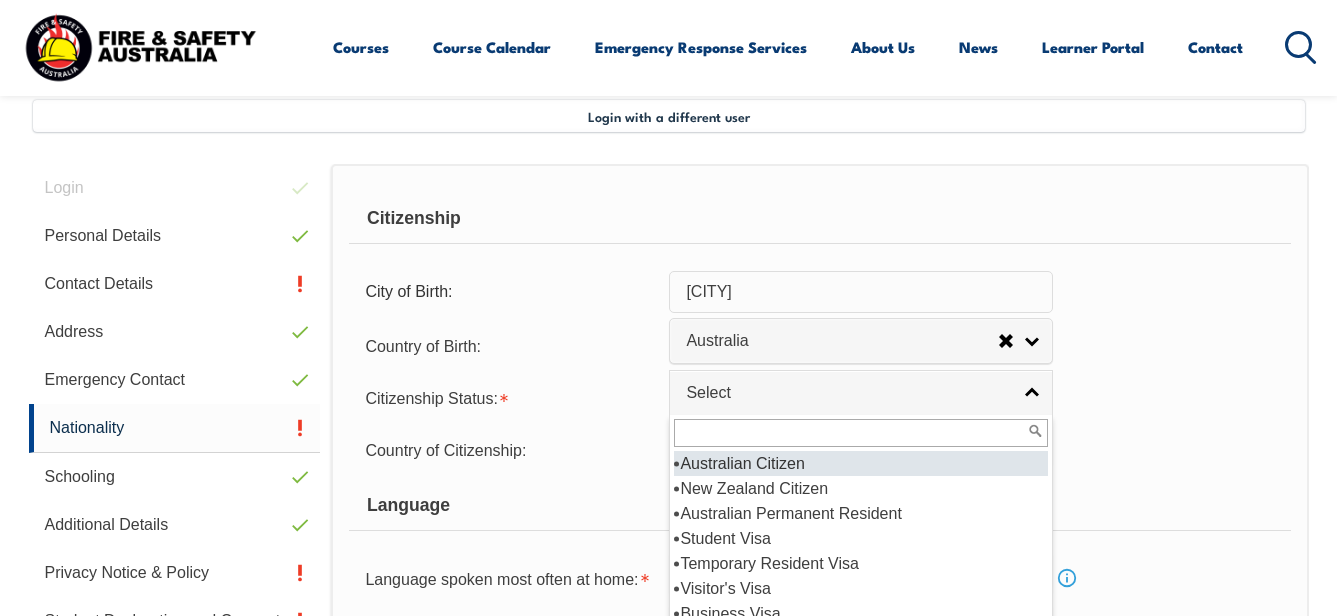 click on "Australian Citizen" at bounding box center [861, 463] 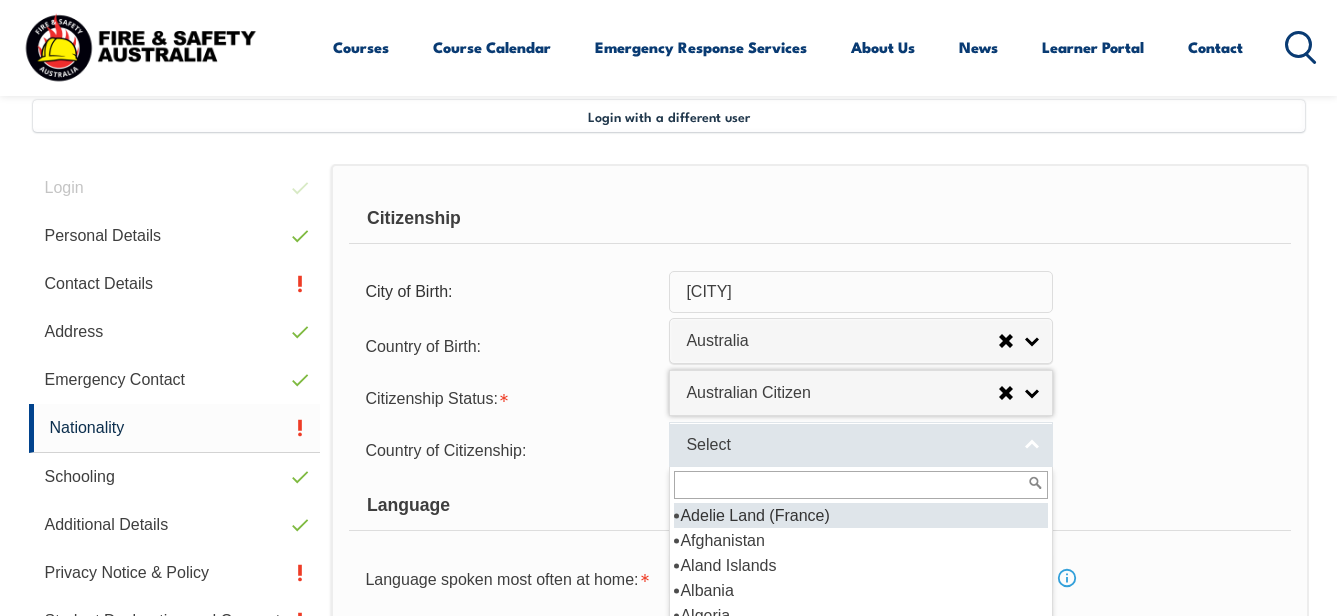 click on "Select" at bounding box center (848, 445) 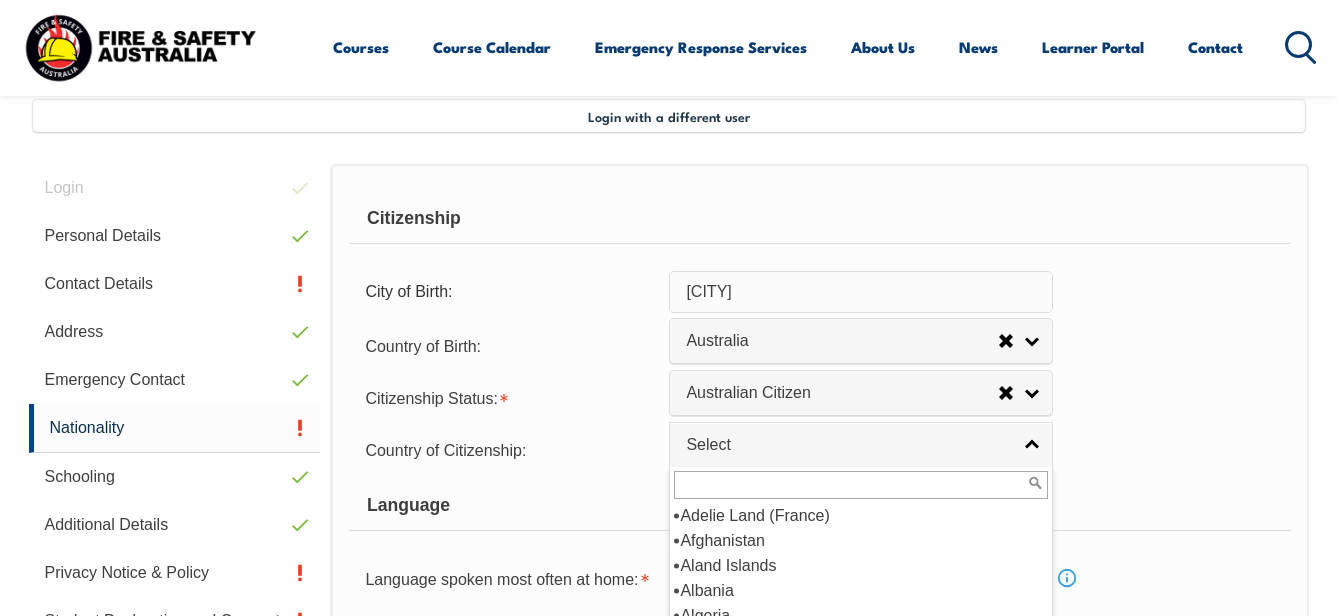 scroll, scrollTop: 300, scrollLeft: 0, axis: vertical 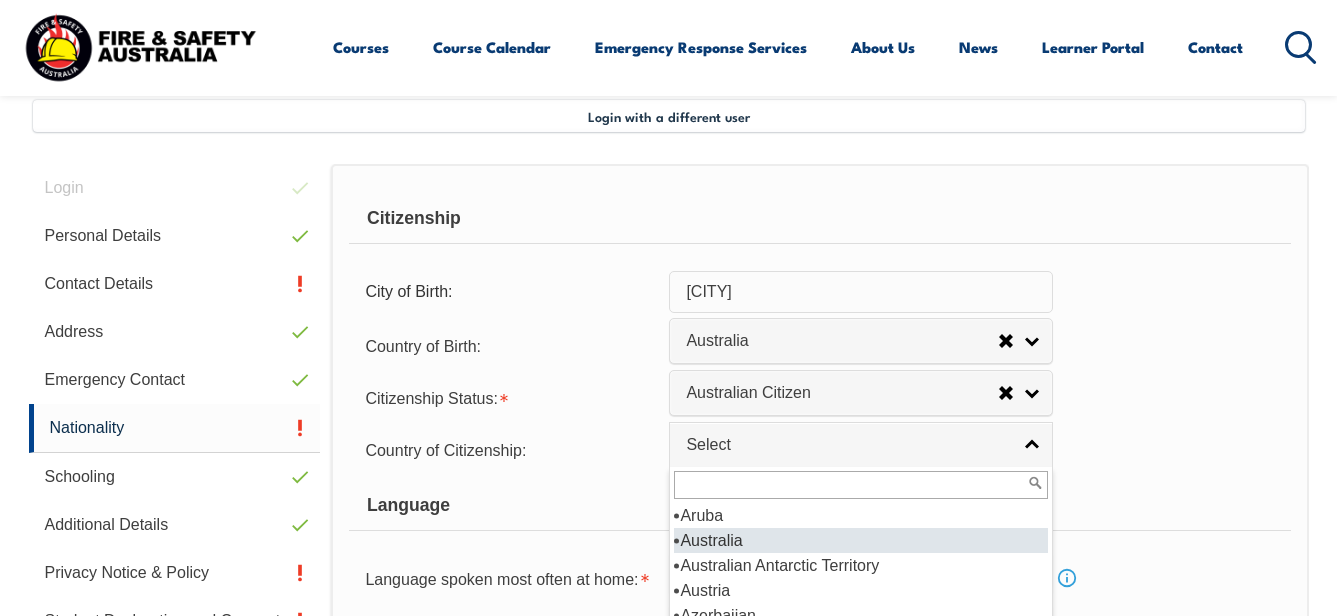 click on "Australia" at bounding box center [861, 540] 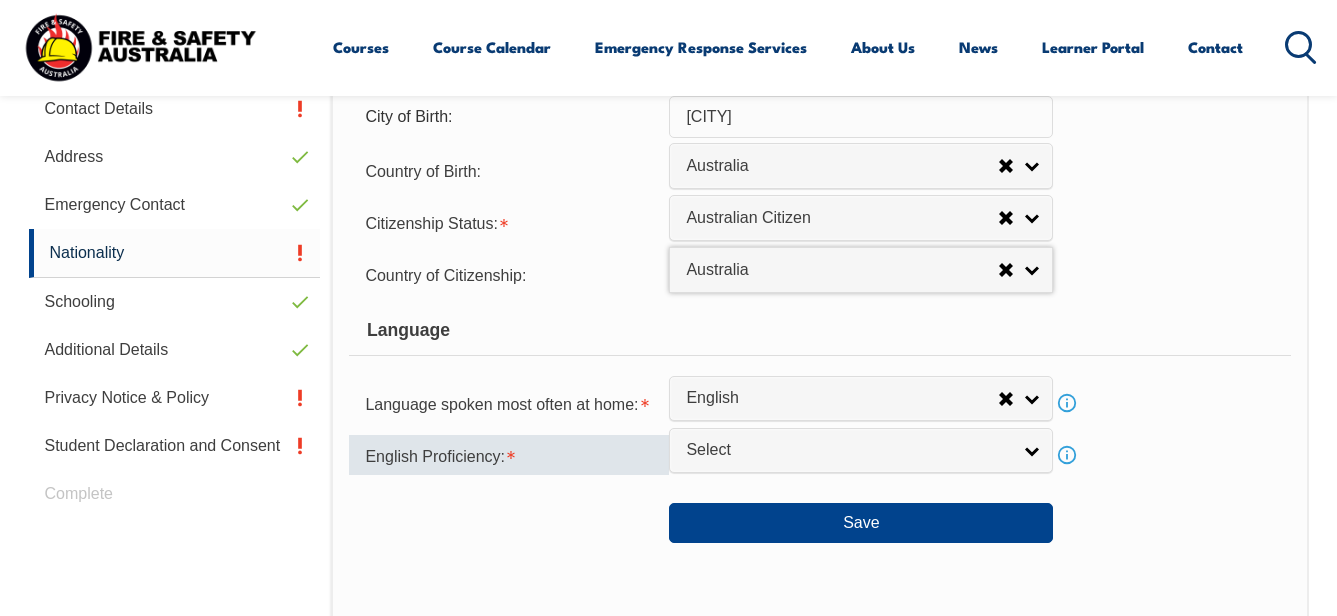scroll, scrollTop: 685, scrollLeft: 0, axis: vertical 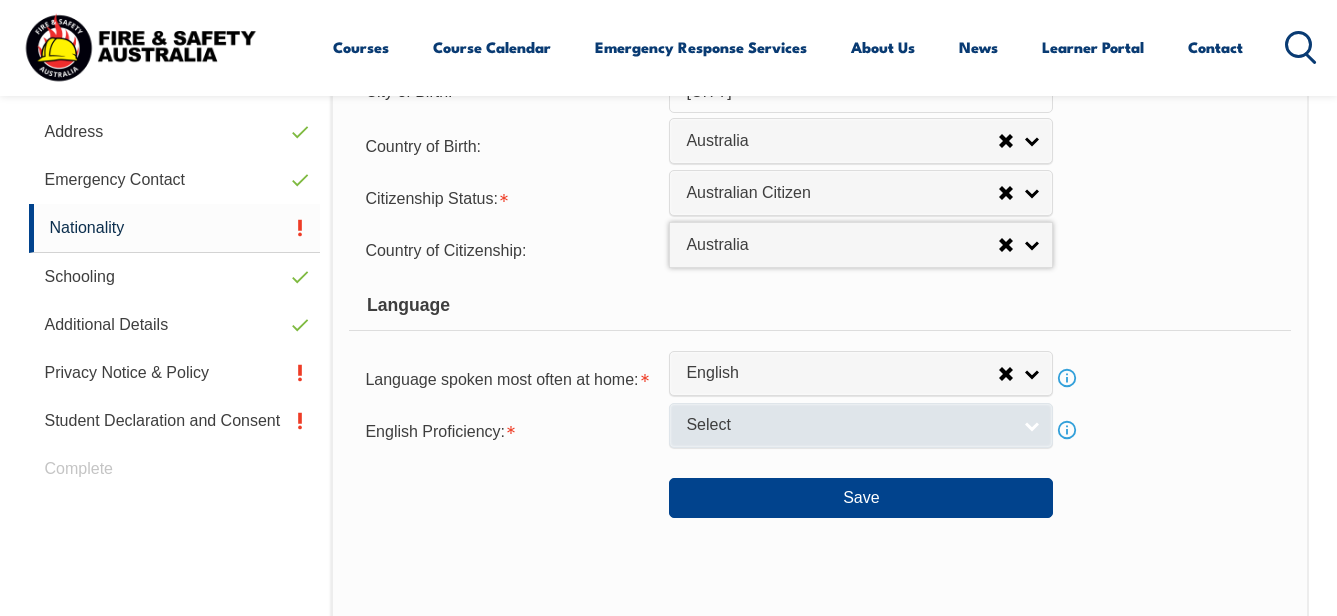 click on "Select" at bounding box center [848, 425] 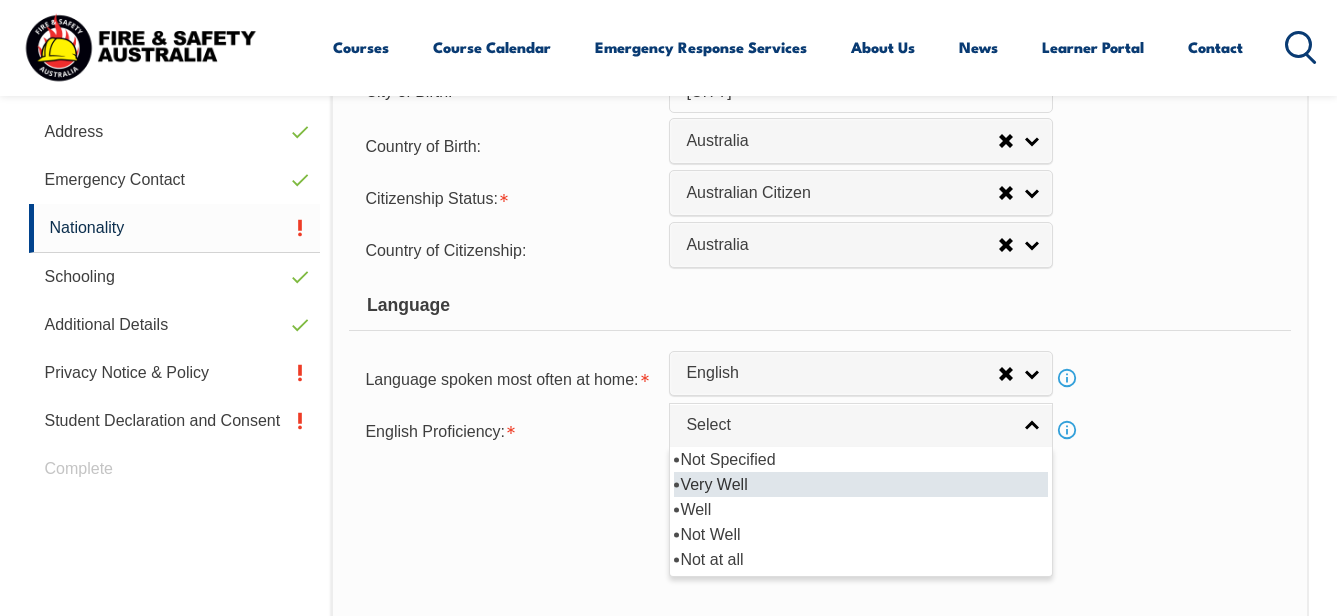 click on "Very Well" at bounding box center [861, 484] 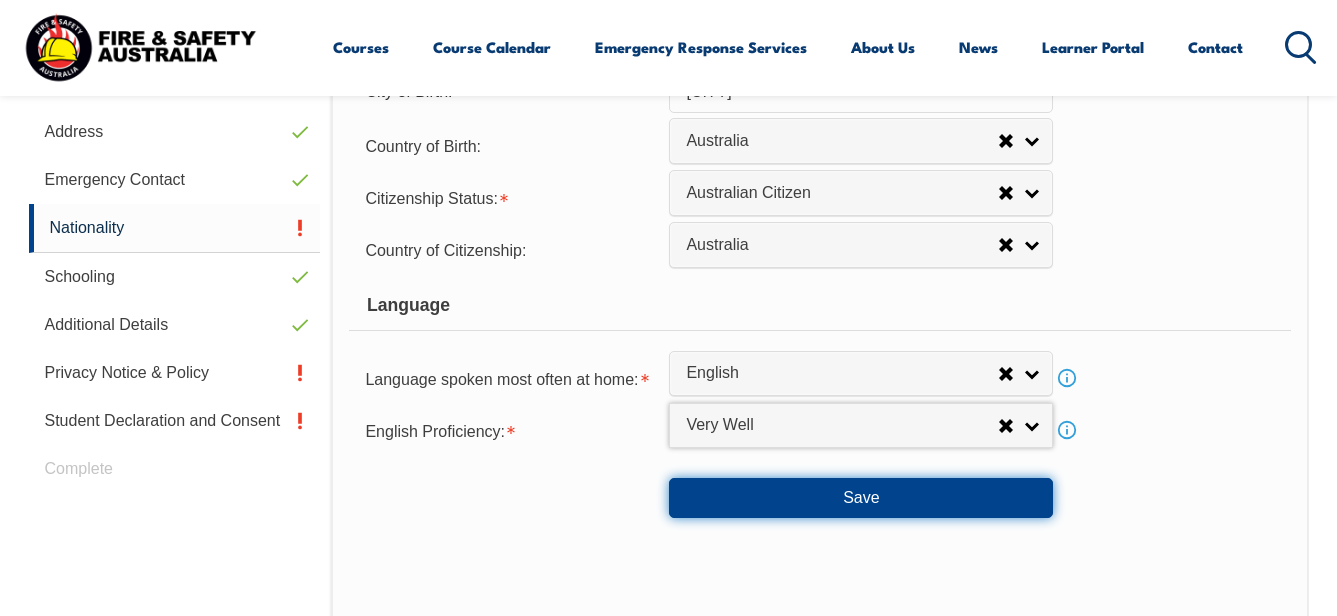 click on "Save" at bounding box center (861, 498) 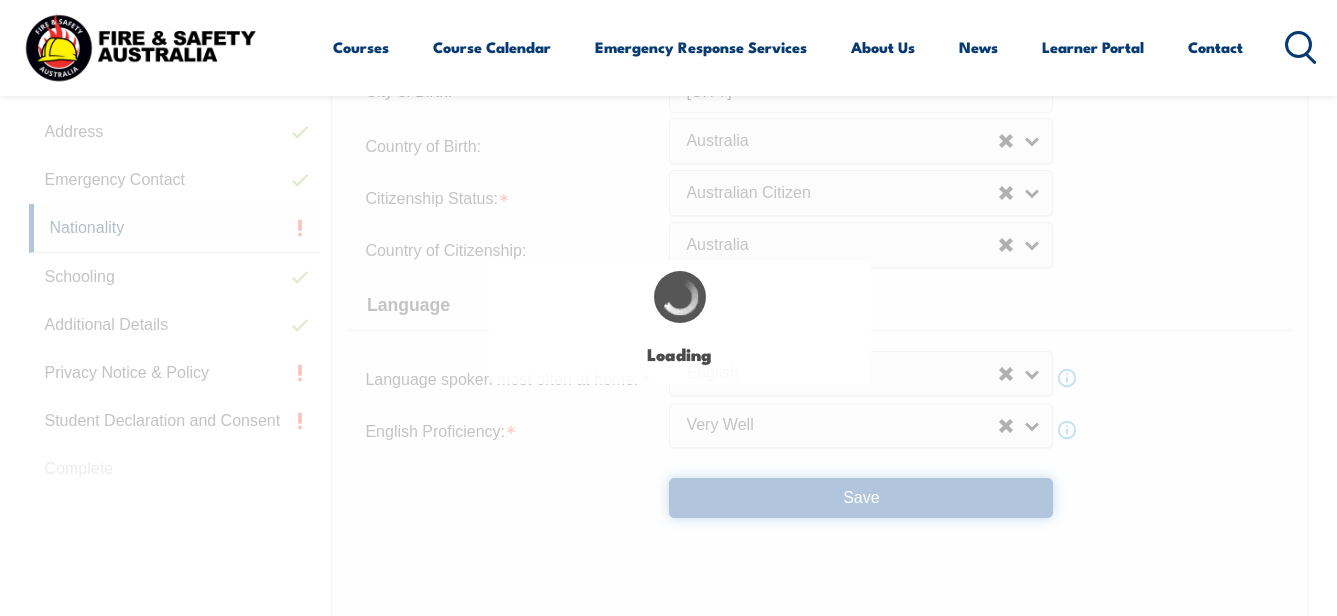 select on "false" 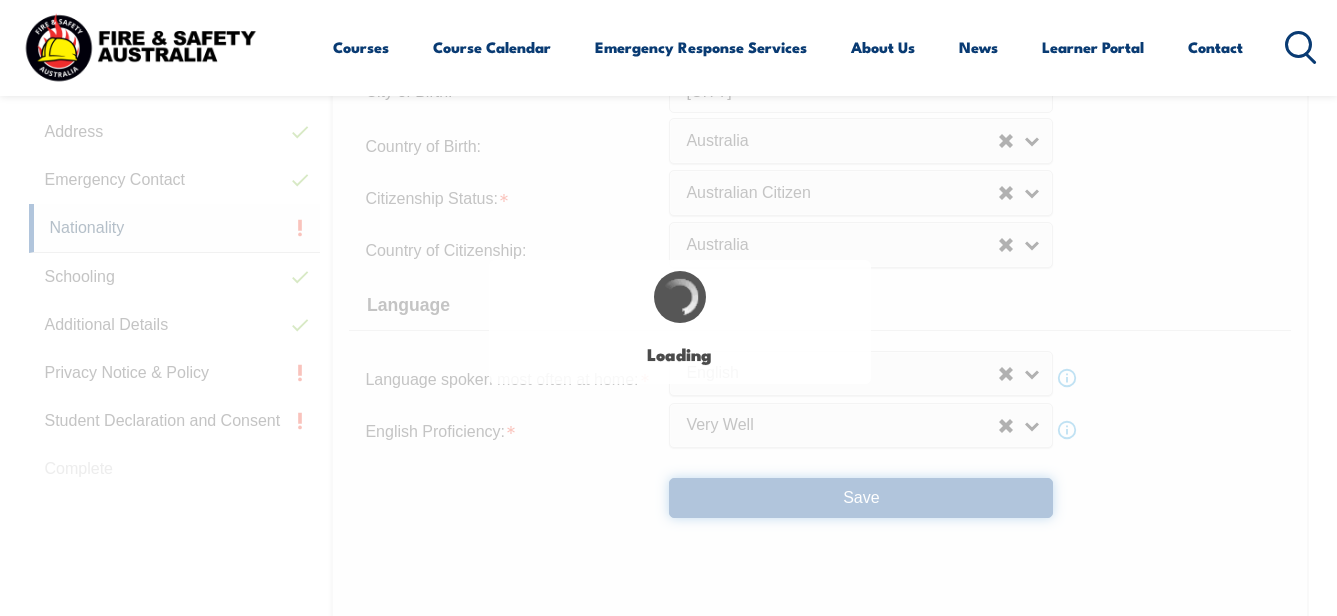 select on "false" 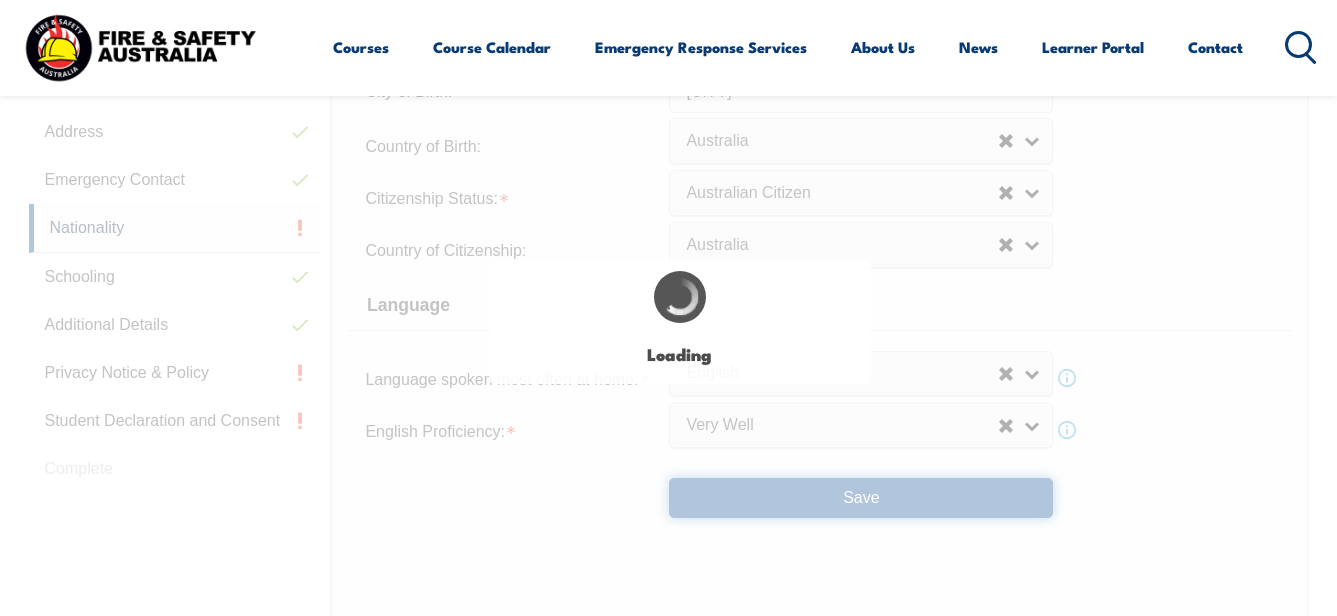 scroll, scrollTop: 0, scrollLeft: 0, axis: both 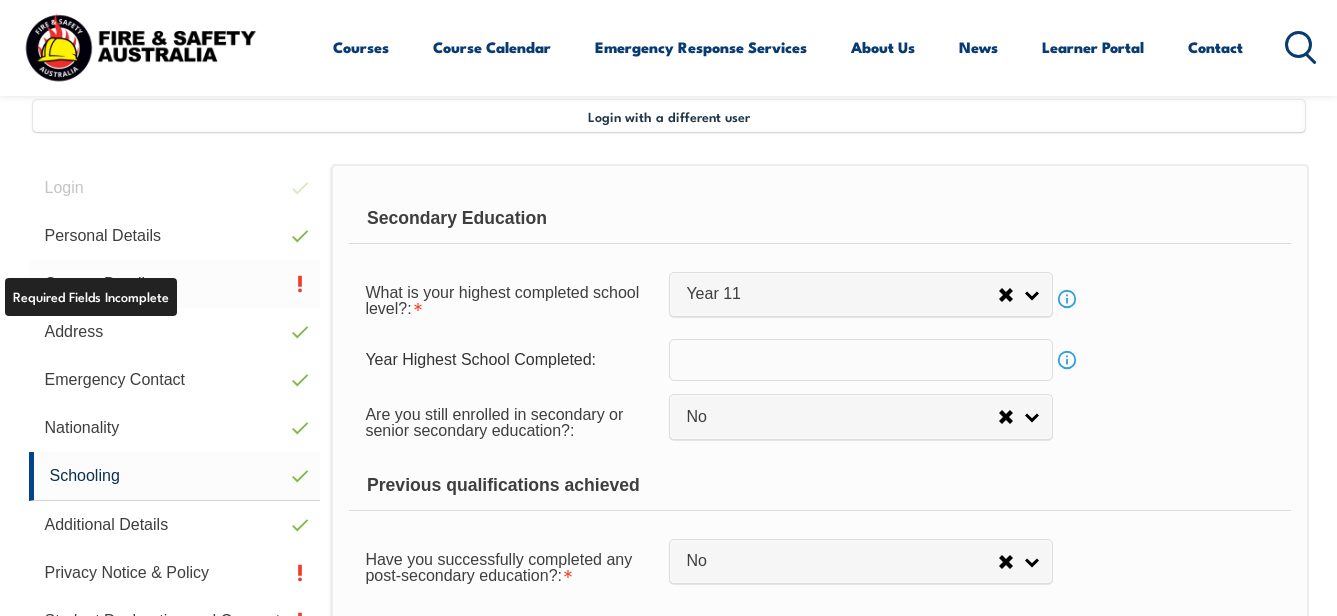 click on "Contact Details" at bounding box center (175, 284) 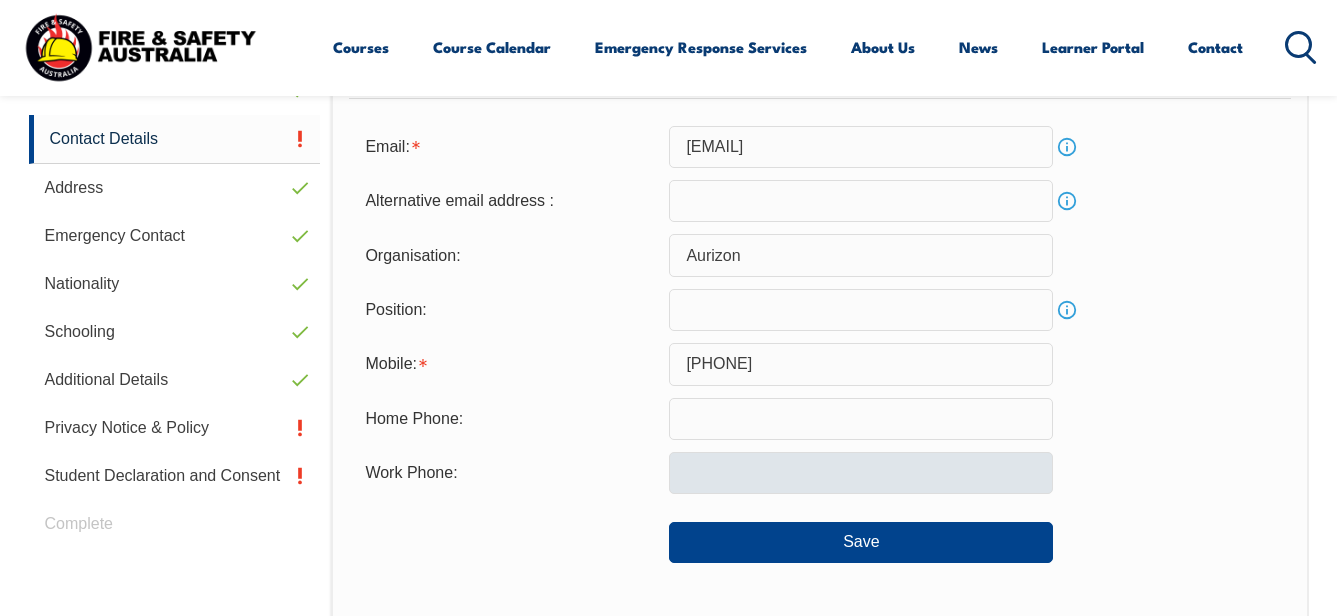 scroll, scrollTop: 685, scrollLeft: 0, axis: vertical 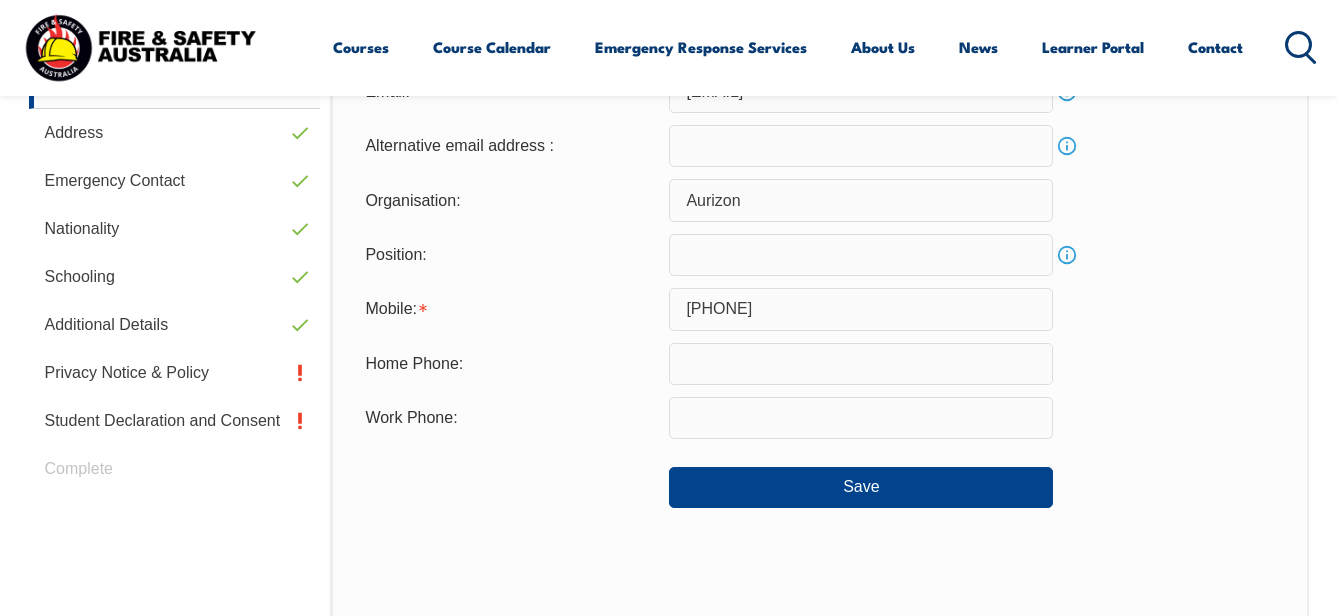 click at bounding box center (861, 255) 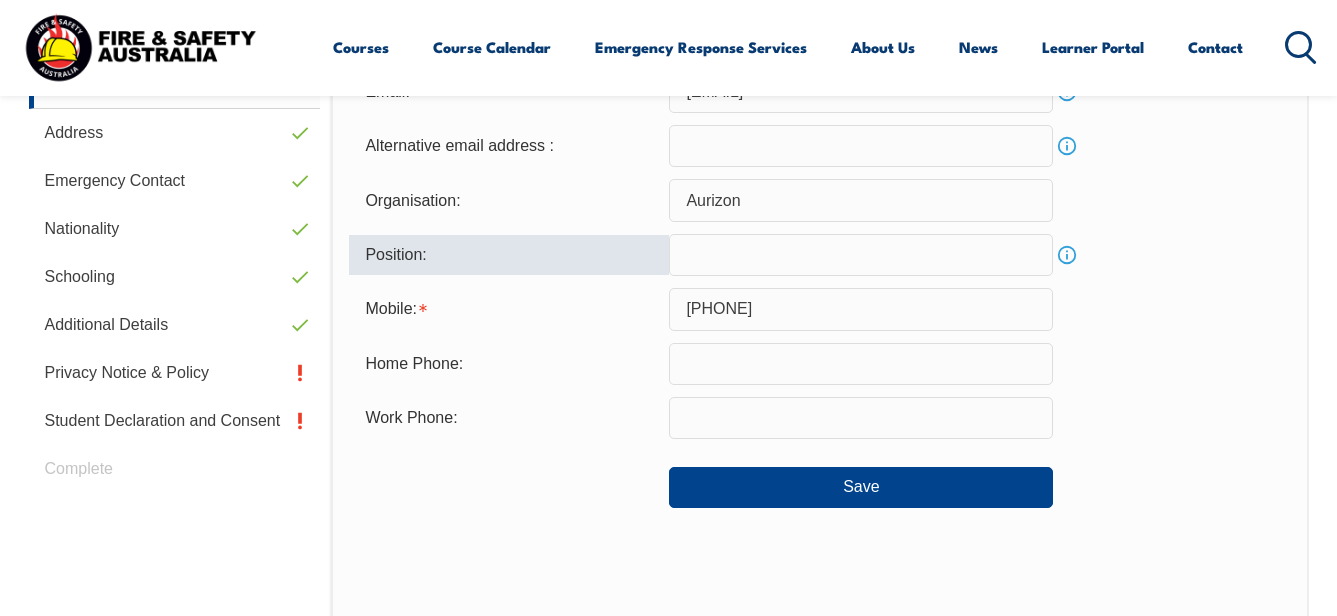 type on "R" 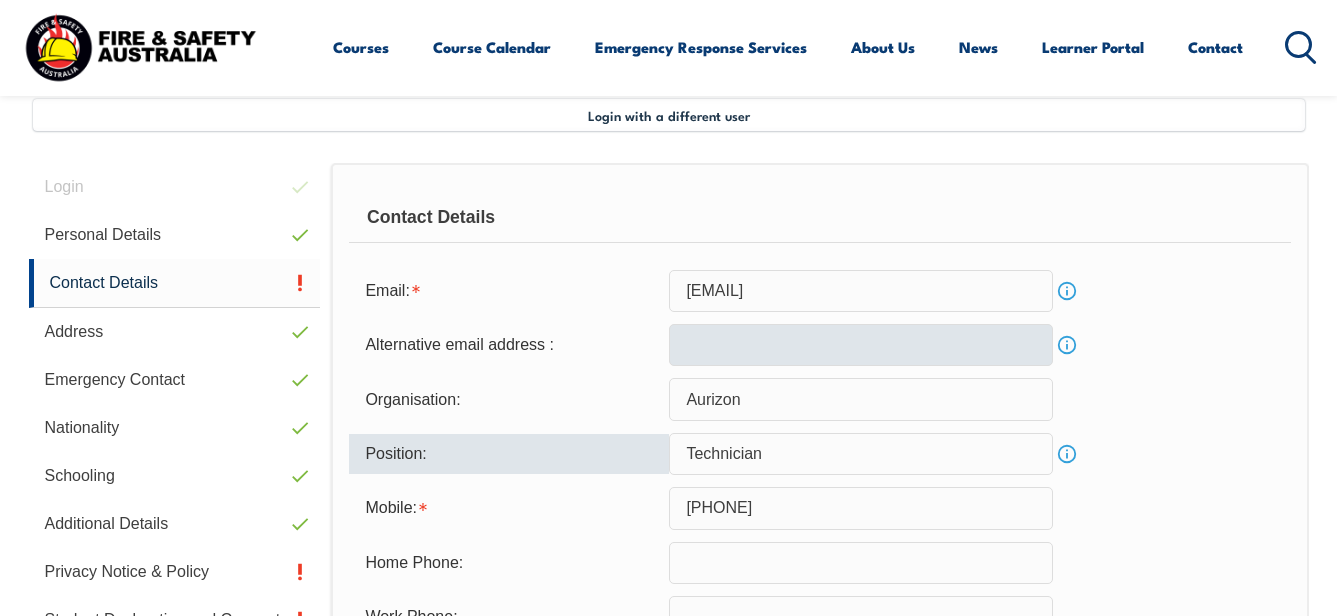 scroll, scrollTop: 485, scrollLeft: 0, axis: vertical 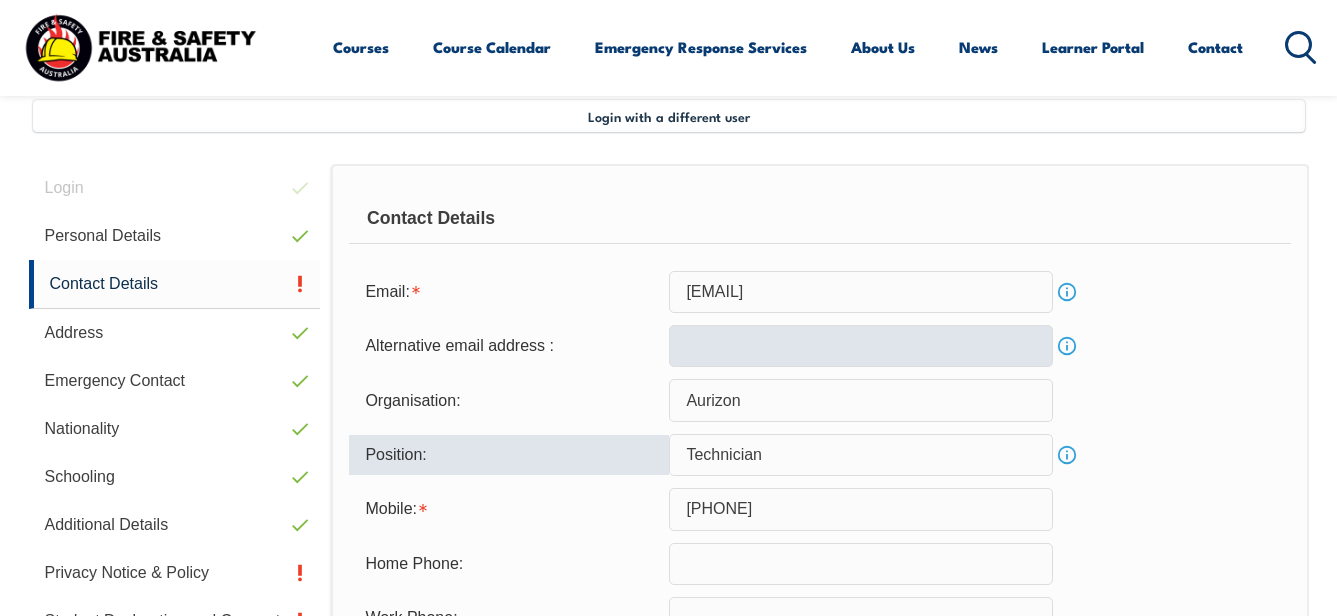 type on "Technician" 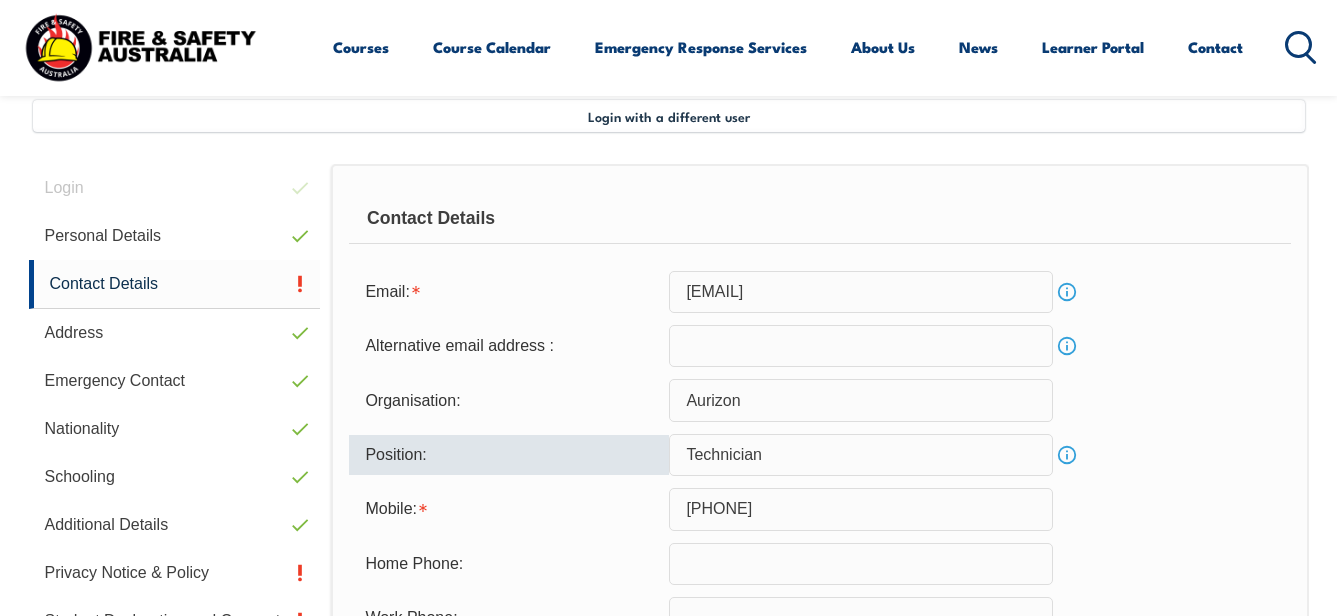 click at bounding box center (861, 346) 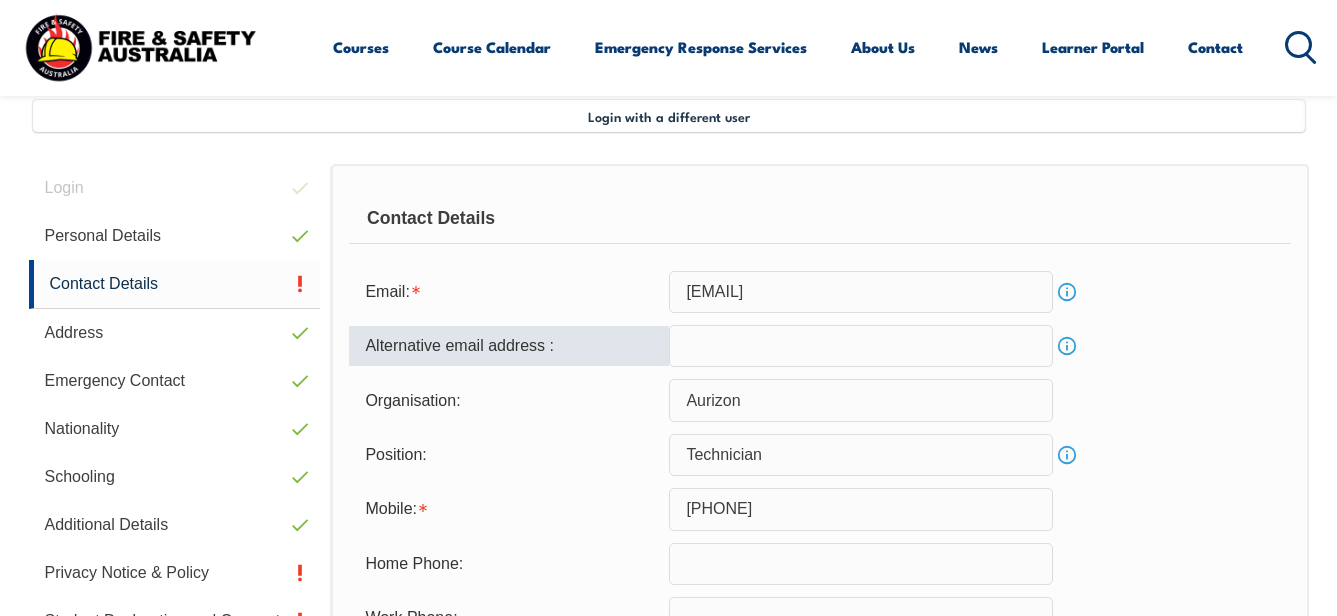 type on "[EMAIL]" 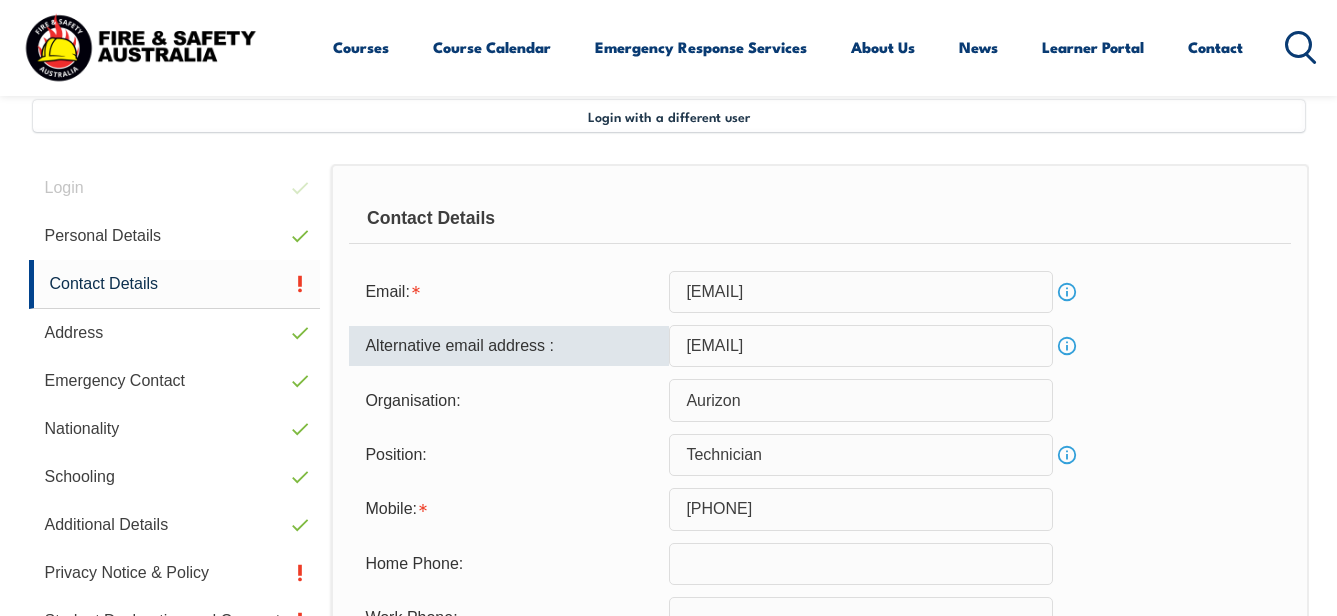 click on "Position: Technician Info" at bounding box center [819, 455] 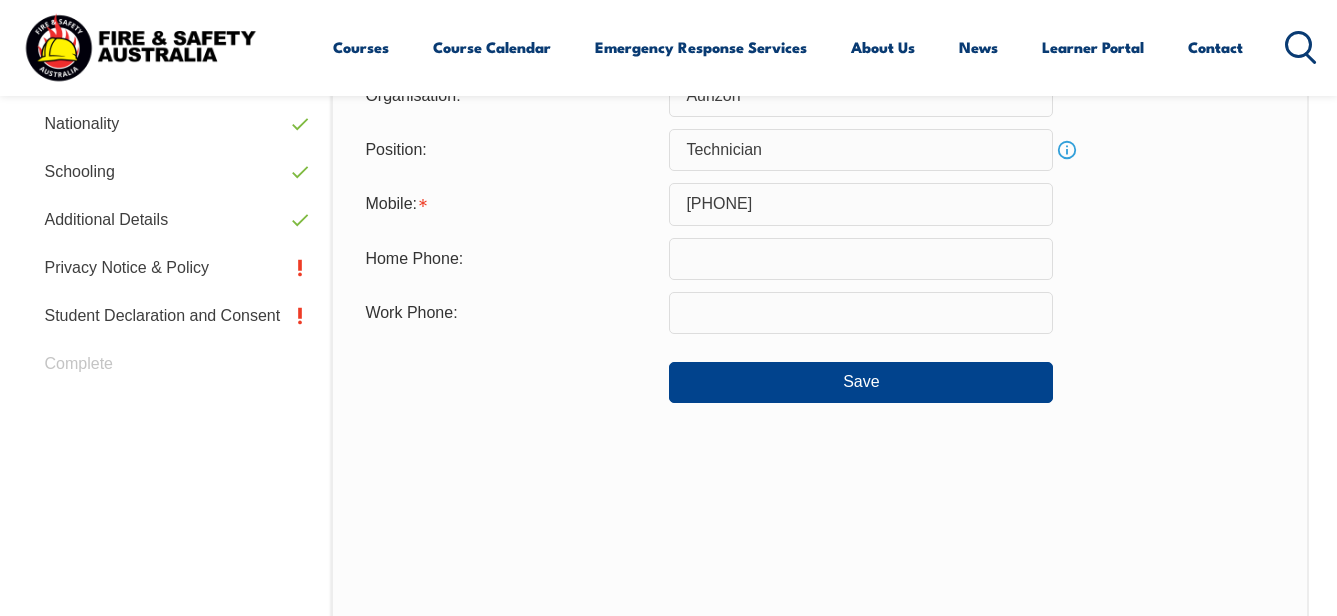 scroll, scrollTop: 785, scrollLeft: 0, axis: vertical 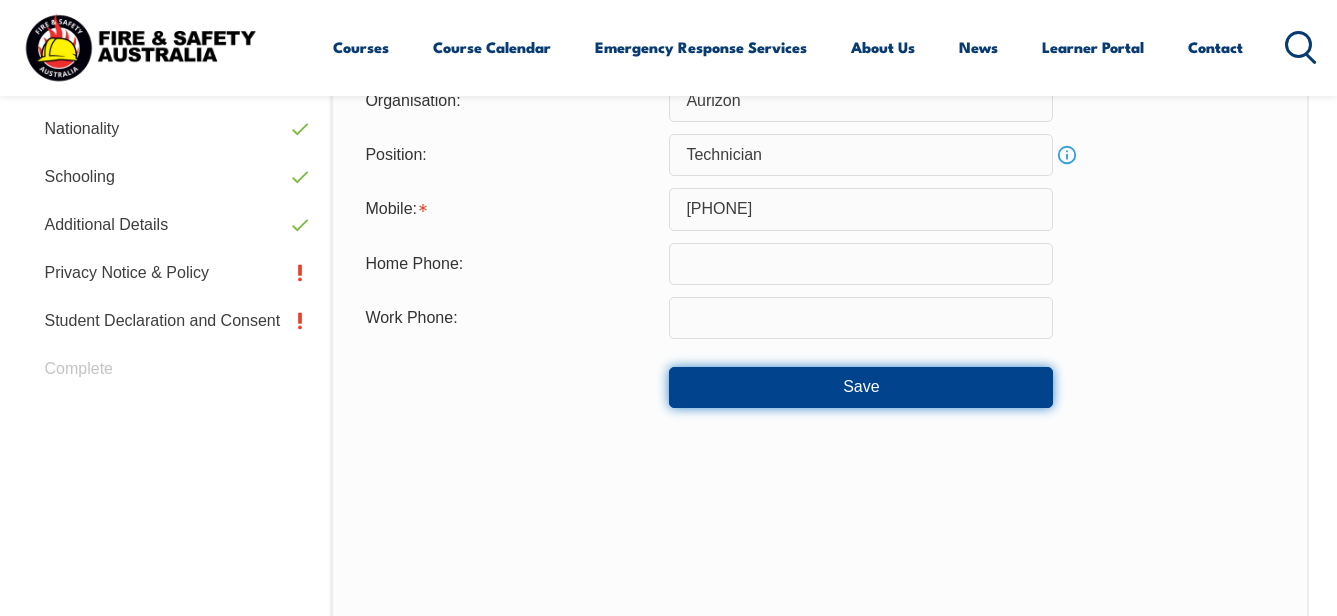 click on "Save" at bounding box center [861, 387] 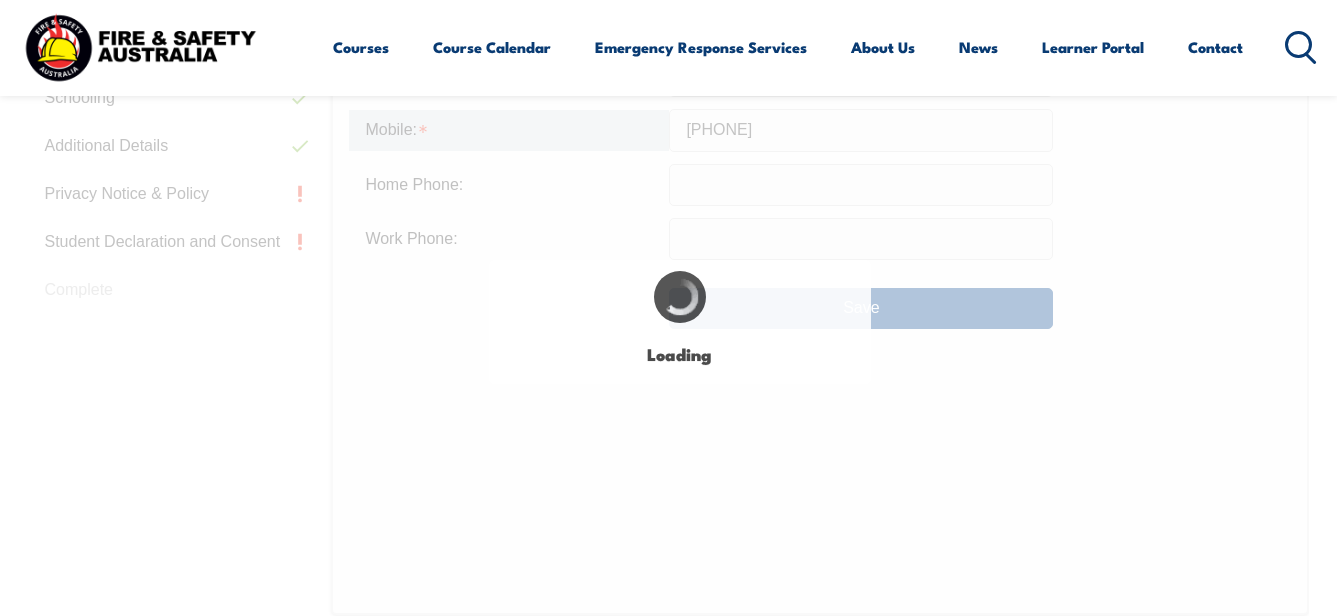 scroll, scrollTop: 873, scrollLeft: 0, axis: vertical 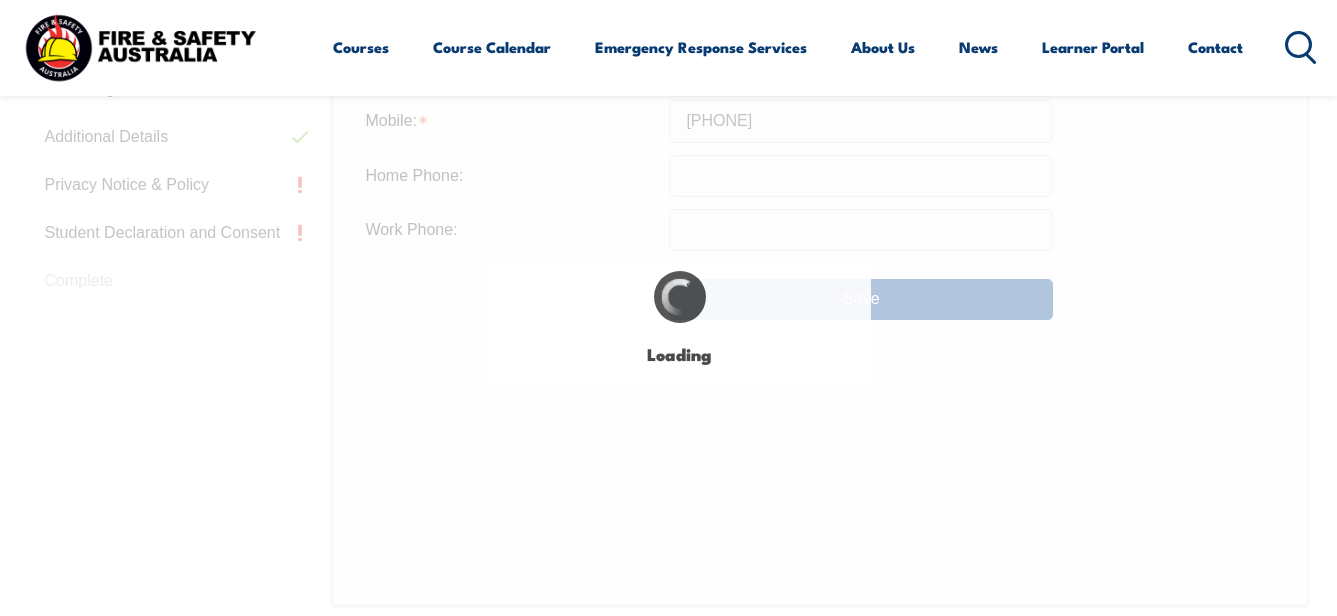 click on "Login with a different user Login Personal Details Contact Details Address Emergency Contact Nationality  Schooling Additional Details Privacy Notice & Policy Student Declaration and Consent Complete Personal Details Title: Mr Mrs Ms Miss Other
Mr
Given Name: [FIRST] Preferred Name: Middle Name: [MIDDLE] Last Name: [LAST] Date of Birth: [DATE] Info Unique Student Identifier: [ID] Info Gender: Male Female Other
Male
Save Citizenship City of Birth: [CITY] Country of Birth: Adelie Land (France) Afghanistan Aland Islands Albania Algeria Andorra Angola Anguilla Antigua and Barbuda Argentina Argentinian Antarctic Territory Armenia Aruba Australia Australian Antarctic Territory Austria Azerbaijan Bahamas Bahrain Bangladesh Barbados Belarus Belgium Belize Benin Bermuda Bhutan Bolivia Bonaire, Sint Eustatius and Saba Bosnia and Herzegovina Botswana Brazil British Antarctic Territory Brunei Darussalam Bulgaria Burkina Faso Burundi Cambodia Chad" at bounding box center (669, 239) 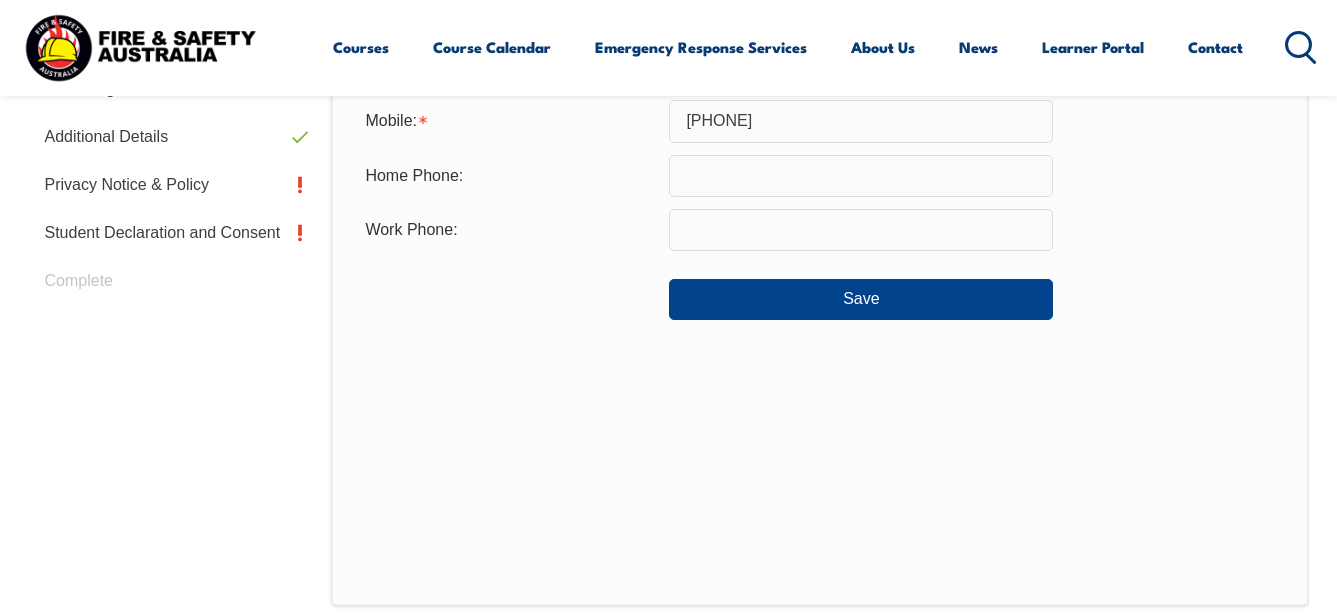 click on "[PHONE]" at bounding box center [861, 121] 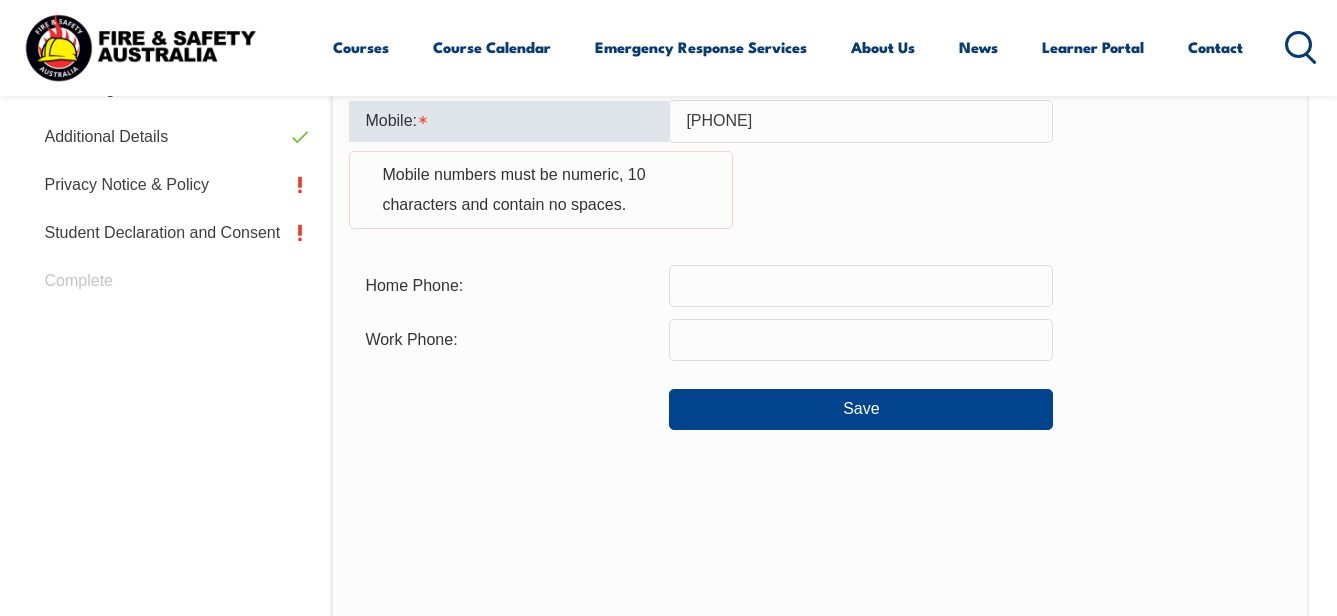click on "[PHONE]" at bounding box center [861, 121] 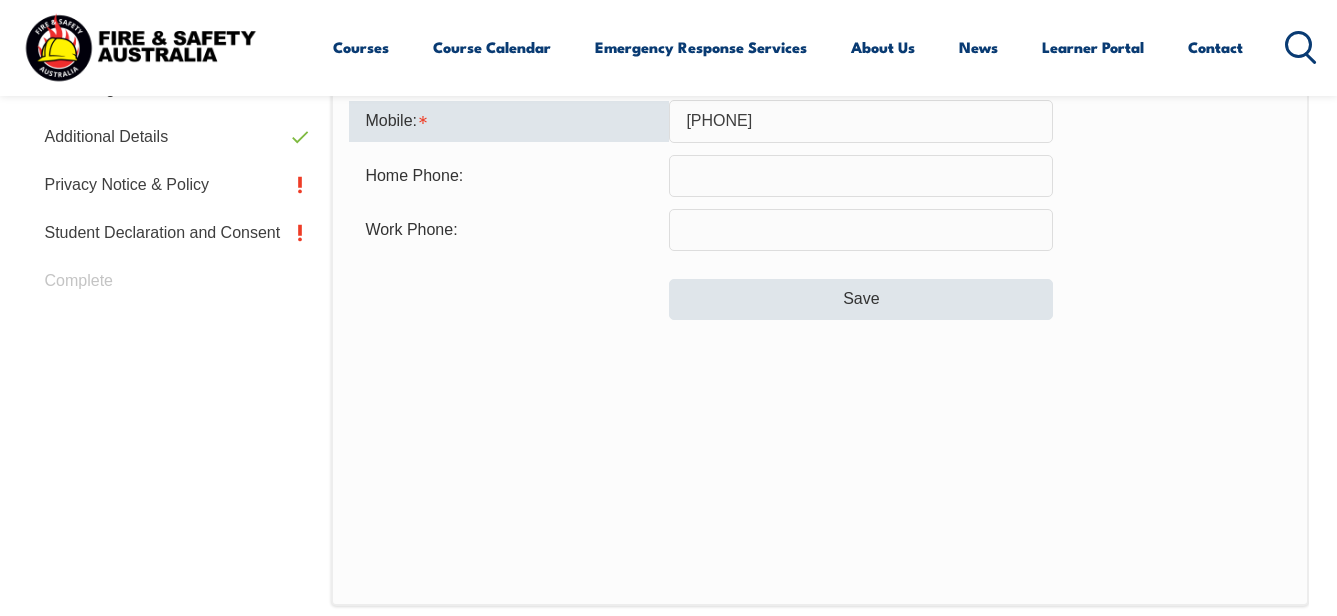 type on "[PHONE]" 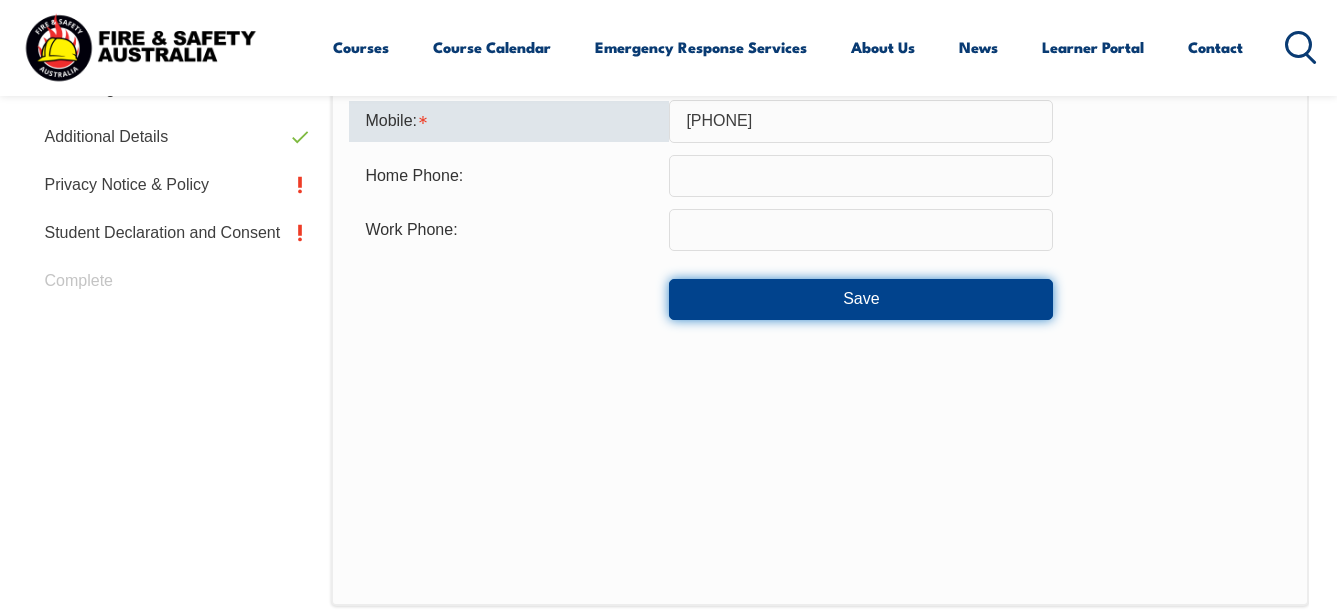 click on "Save" at bounding box center [861, 299] 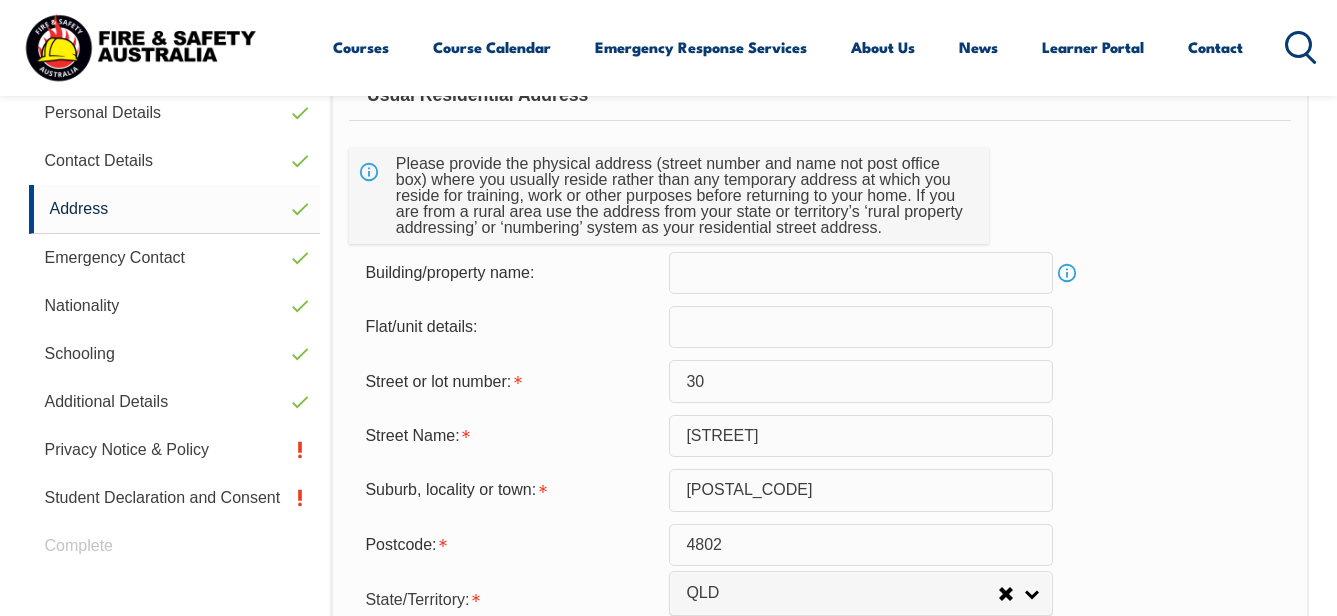 scroll, scrollTop: 485, scrollLeft: 0, axis: vertical 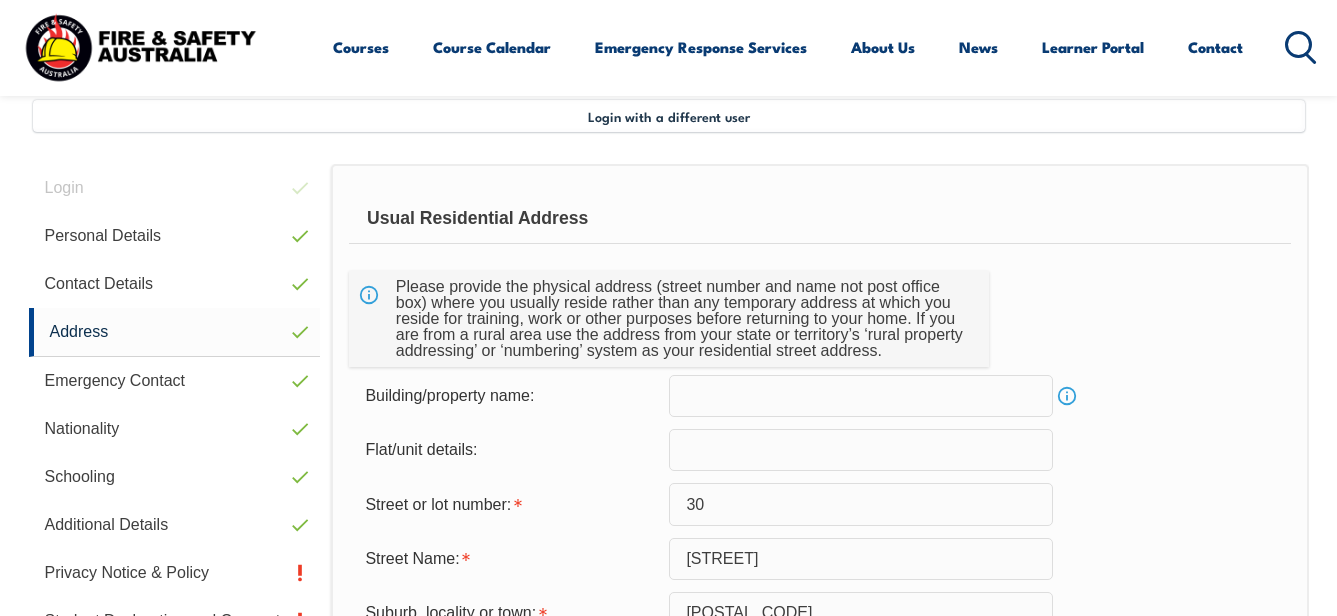 click at bounding box center (861, 396) 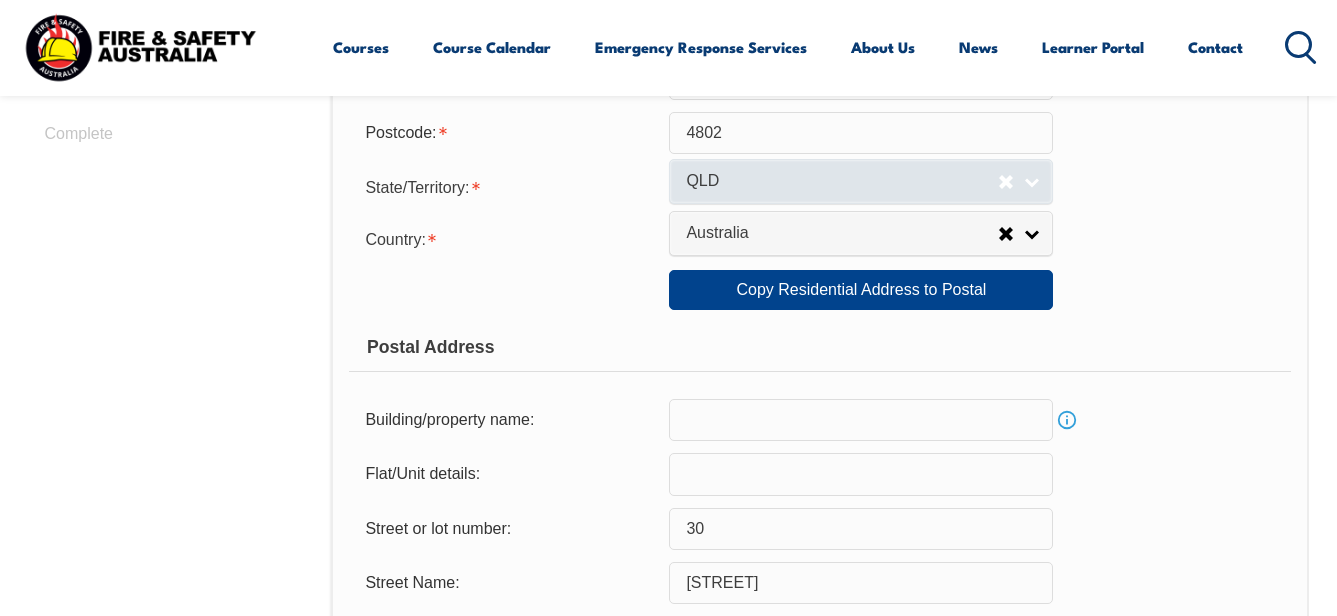 scroll, scrollTop: 985, scrollLeft: 0, axis: vertical 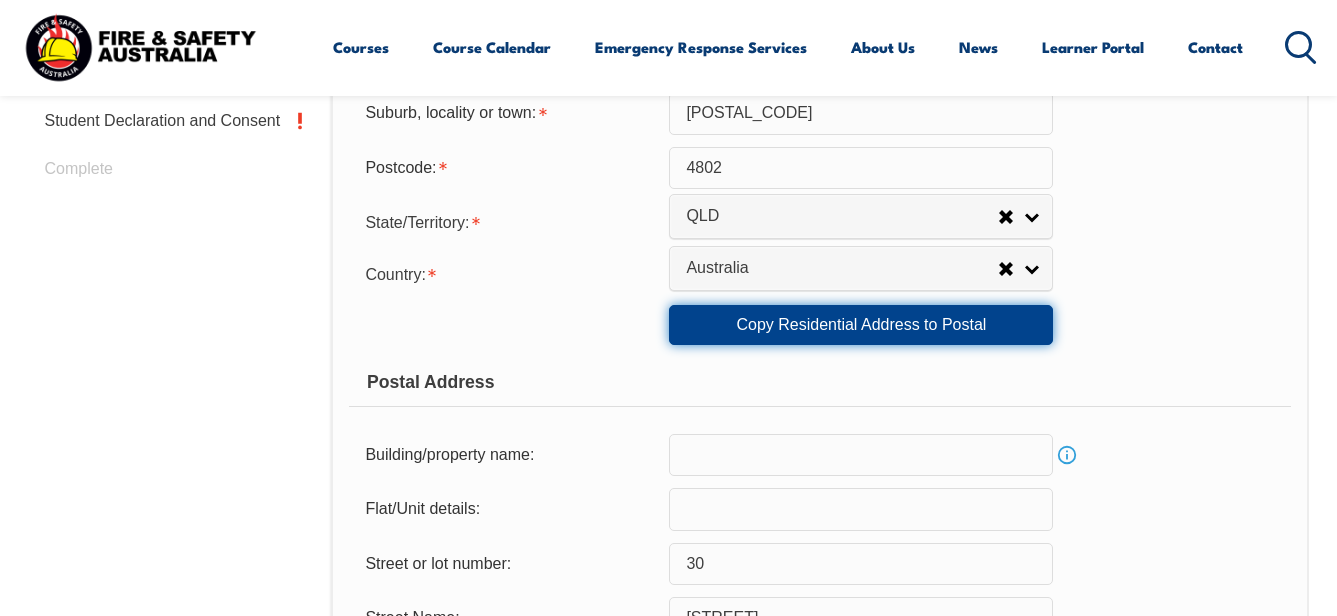click on "Copy Residential Address to Postal" at bounding box center [861, 325] 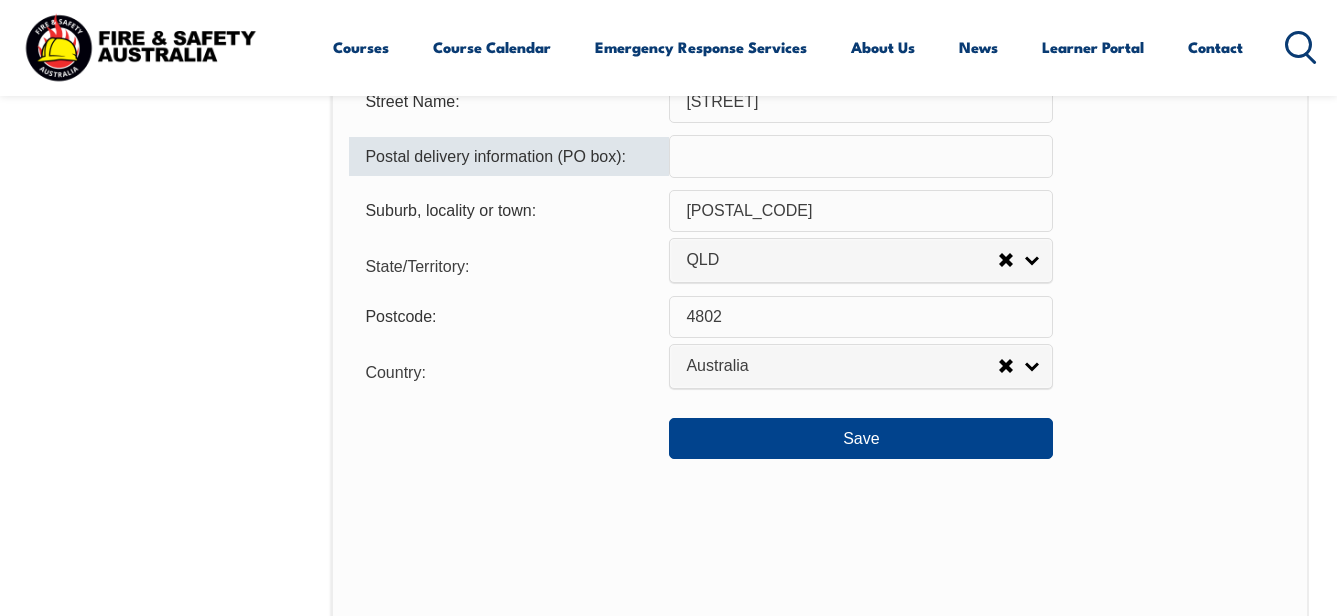 scroll, scrollTop: 1485, scrollLeft: 0, axis: vertical 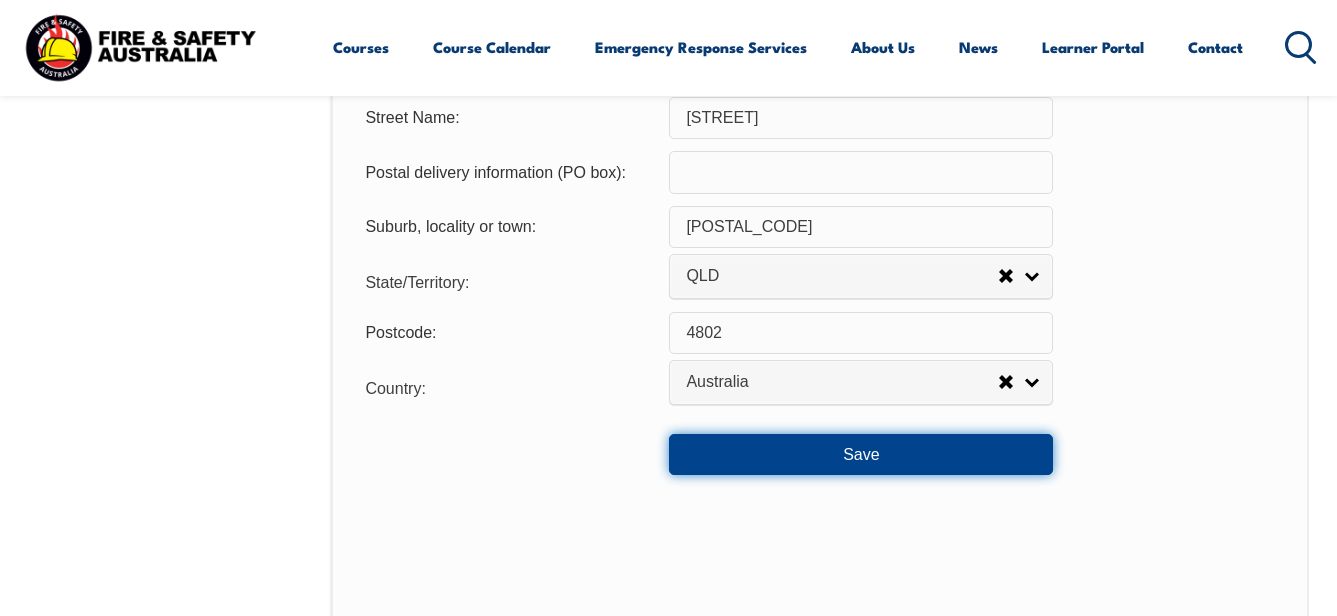 click on "Save" at bounding box center (861, 454) 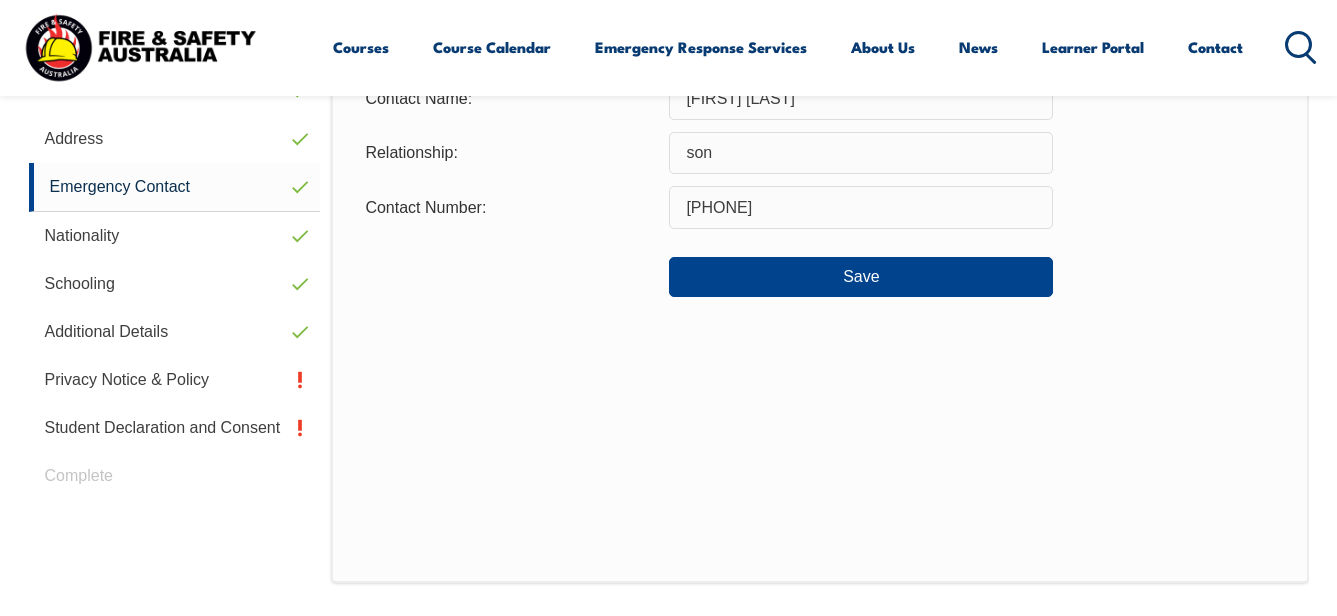 scroll, scrollTop: 685, scrollLeft: 0, axis: vertical 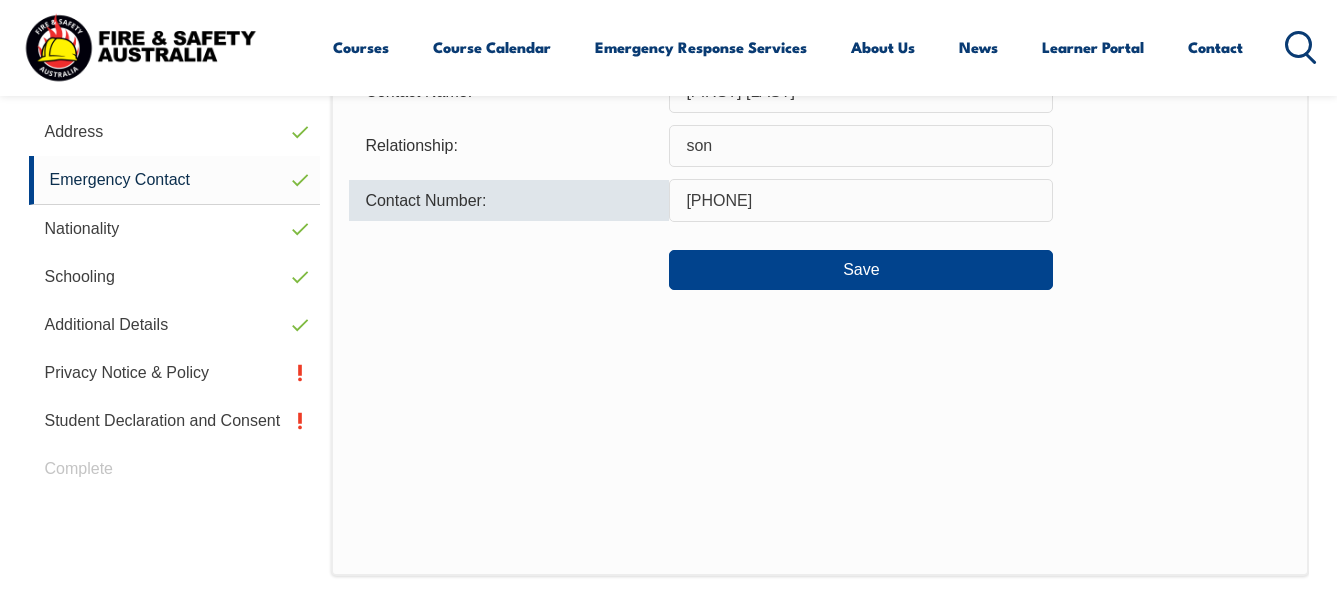 click on "[PHONE]" at bounding box center [861, 200] 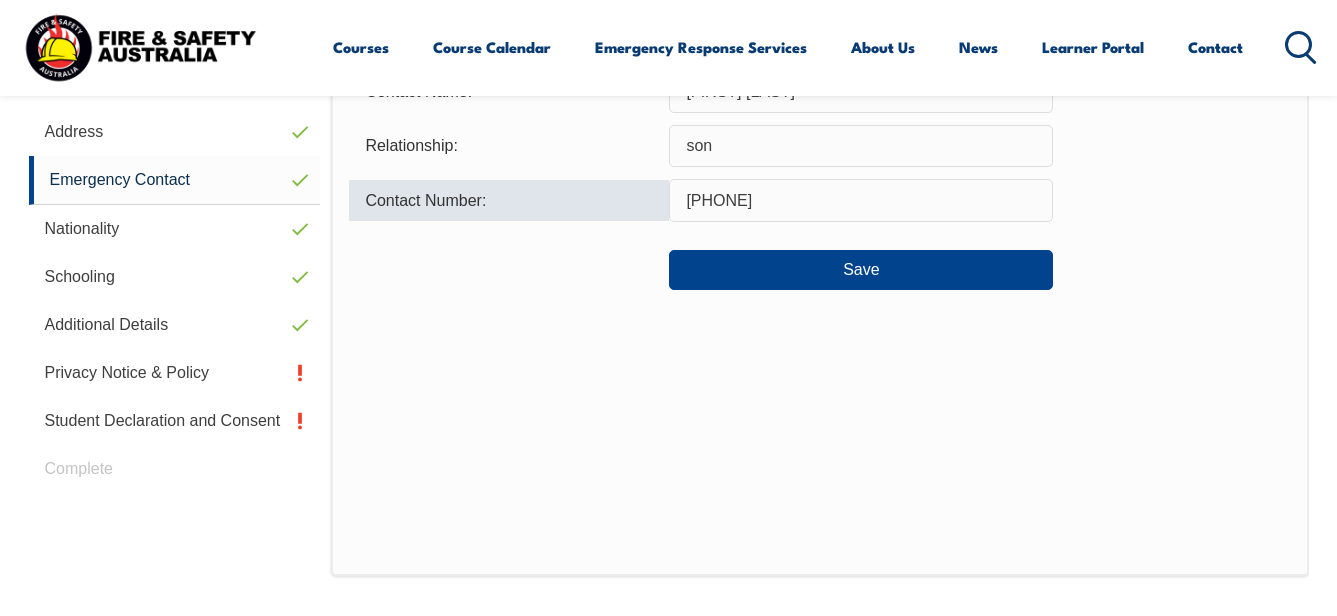 click on "[PHONE]" at bounding box center [861, 200] 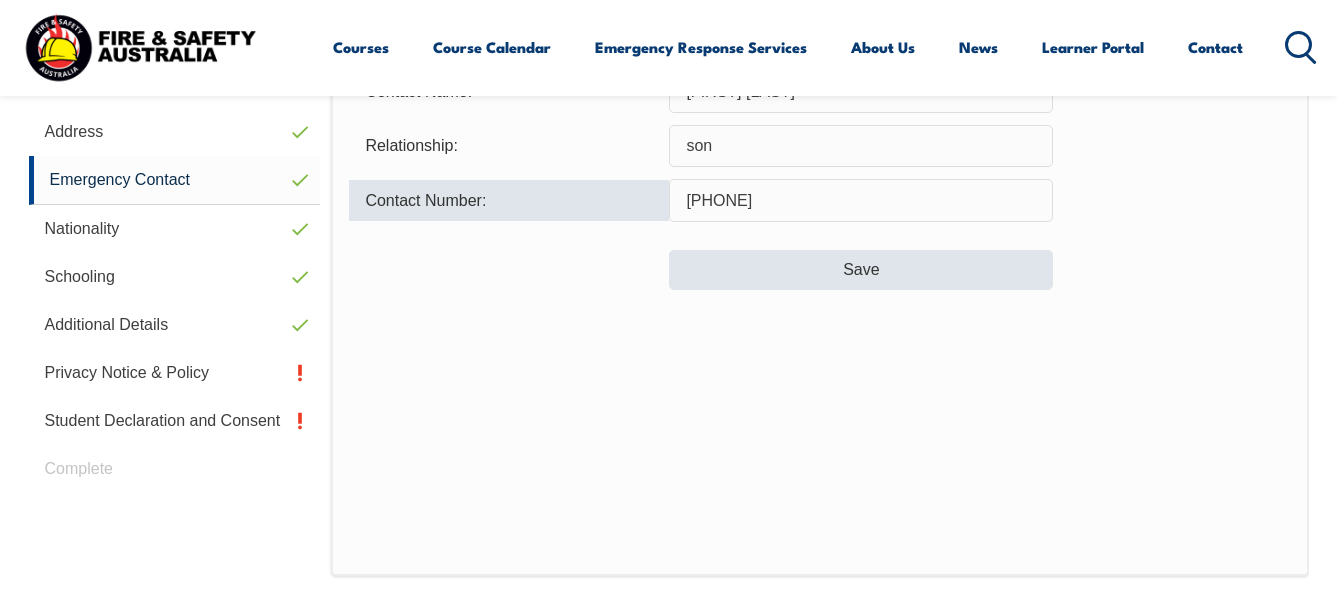 type on "[PHONE]" 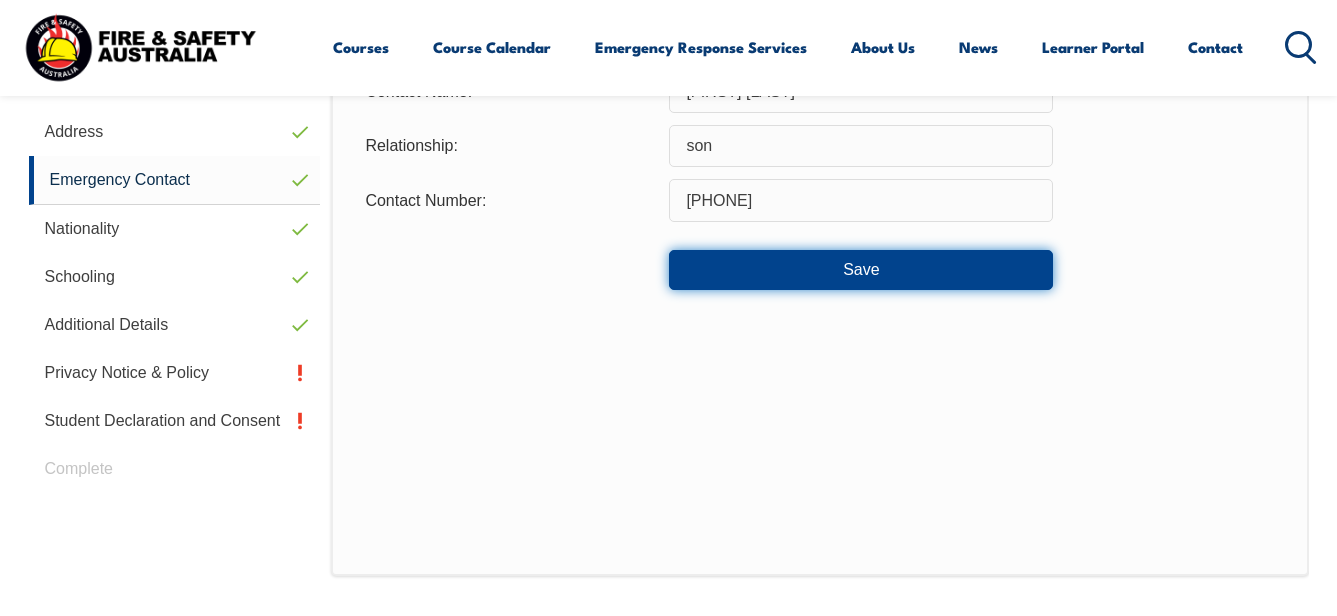 click on "Save" at bounding box center [861, 270] 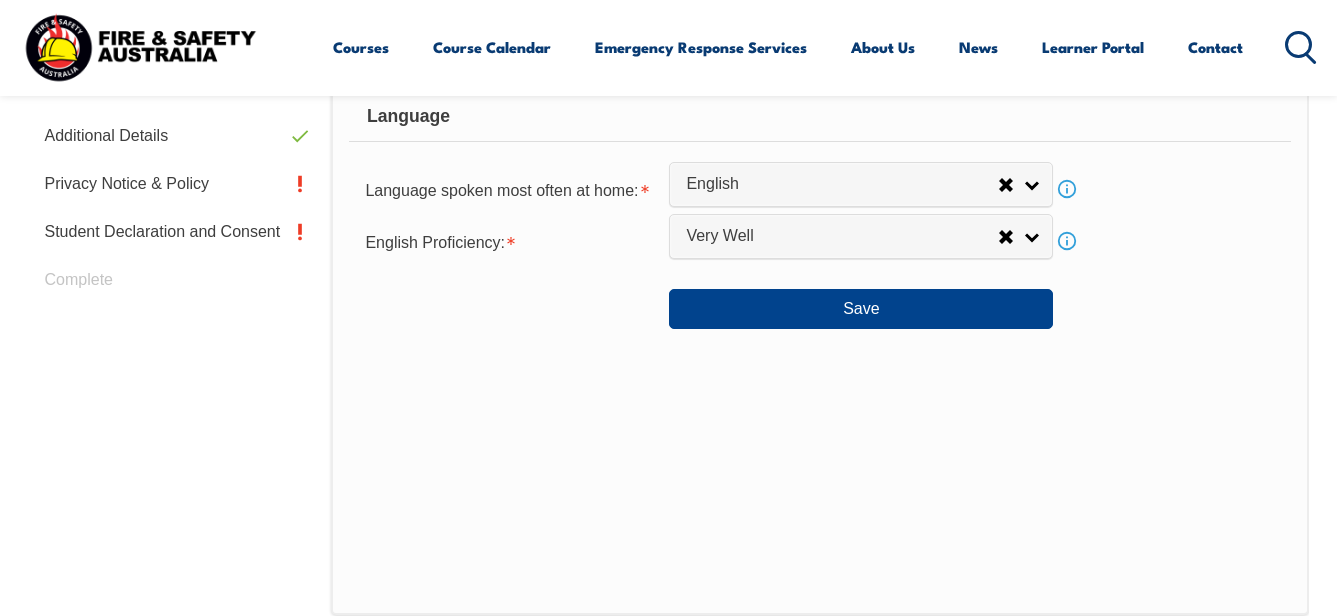 scroll, scrollTop: 685, scrollLeft: 0, axis: vertical 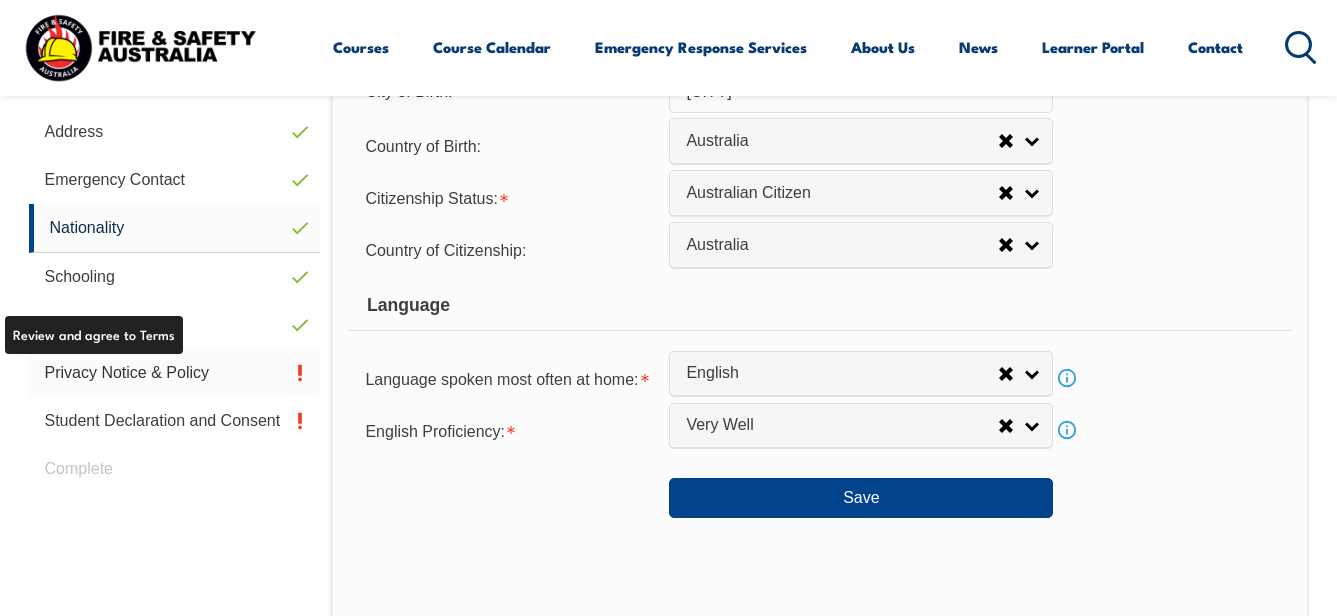 click on "Privacy Notice & Policy" at bounding box center (175, 373) 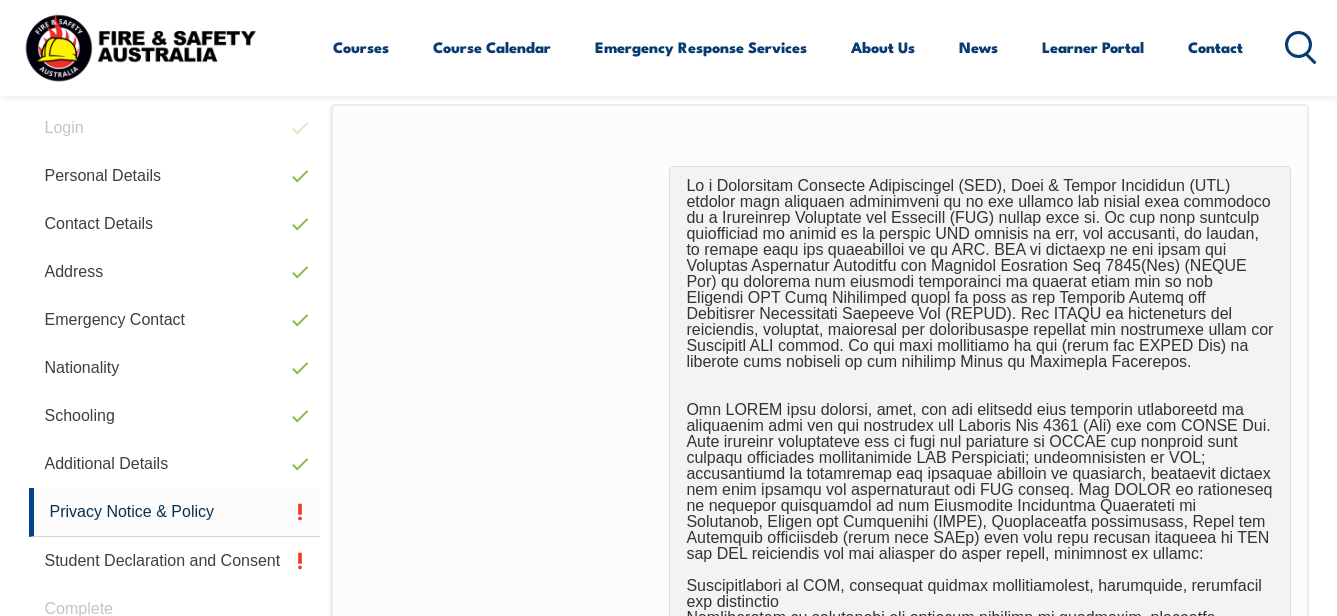 scroll, scrollTop: 385, scrollLeft: 0, axis: vertical 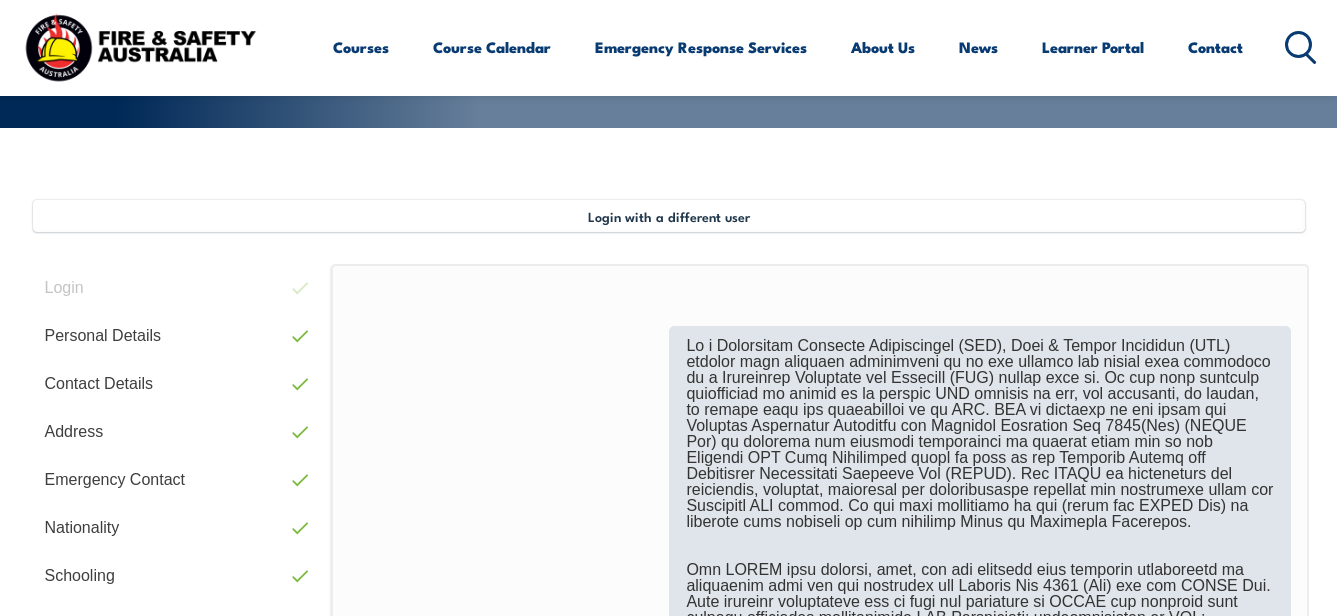 click at bounding box center [979, 786] 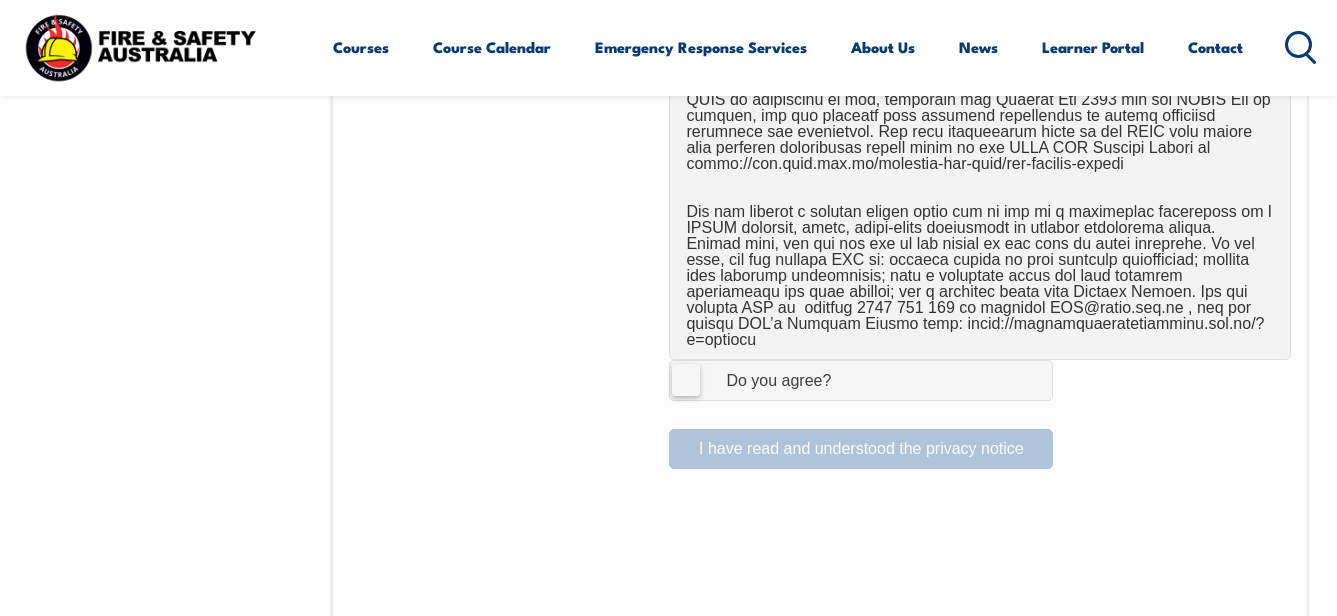 scroll, scrollTop: 1285, scrollLeft: 0, axis: vertical 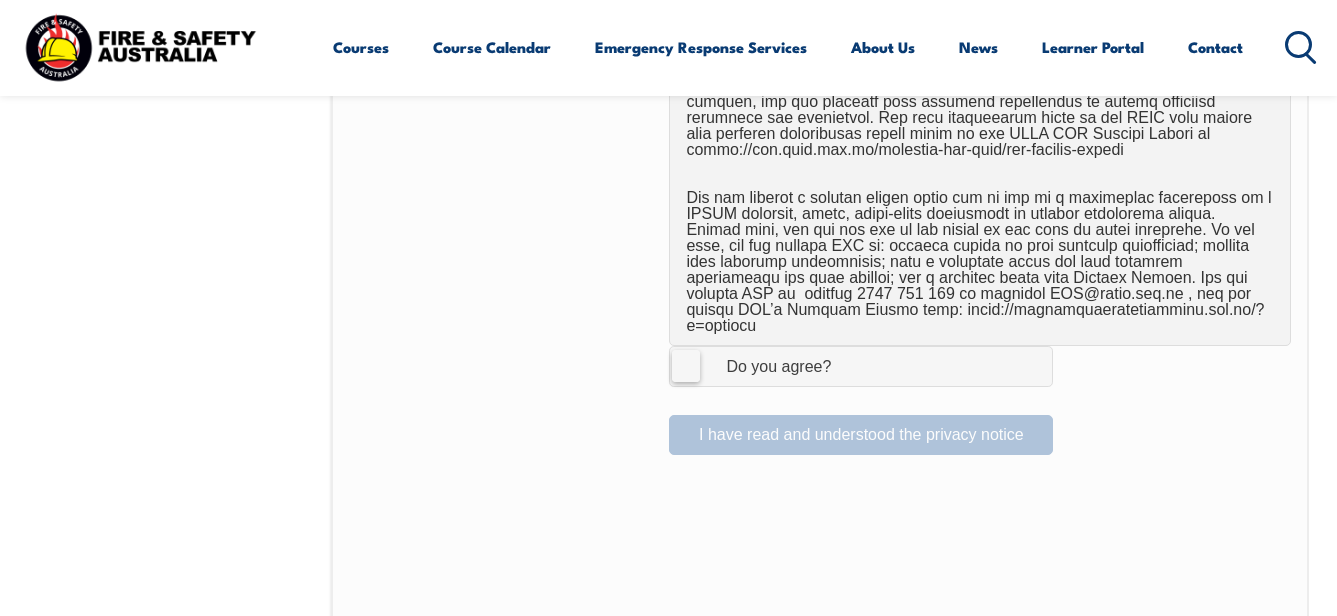 drag, startPoint x: 696, startPoint y: 354, endPoint x: 713, endPoint y: 351, distance: 17.262676 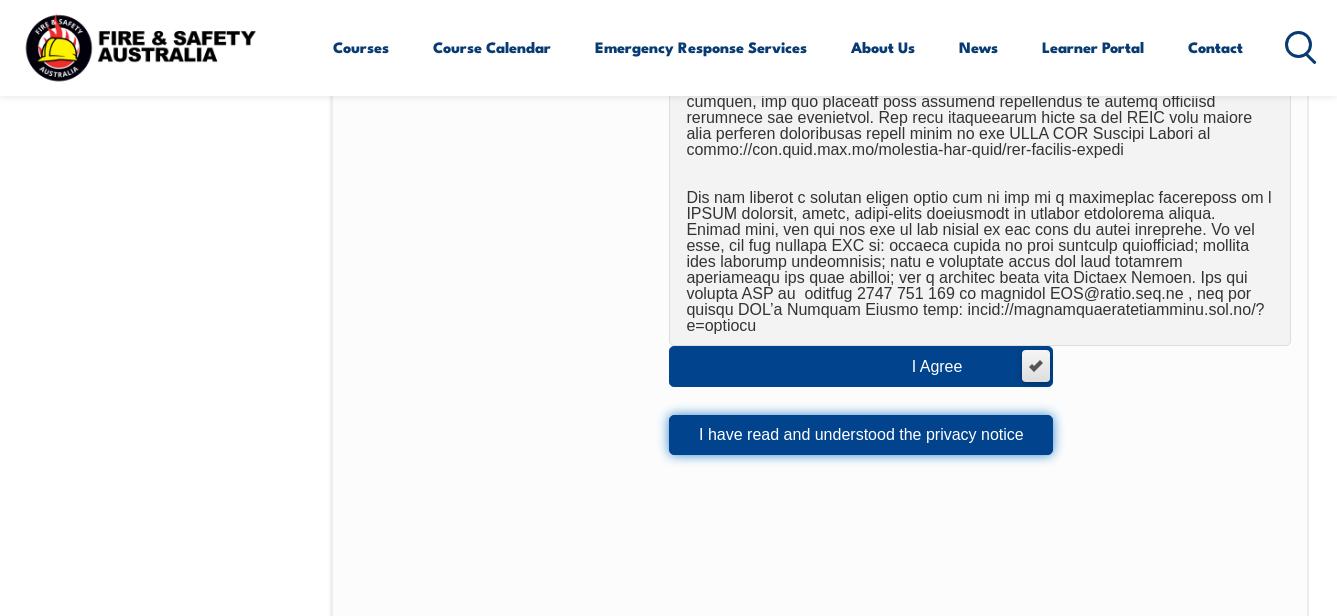 click on "I have read and understood the privacy notice" at bounding box center (861, 435) 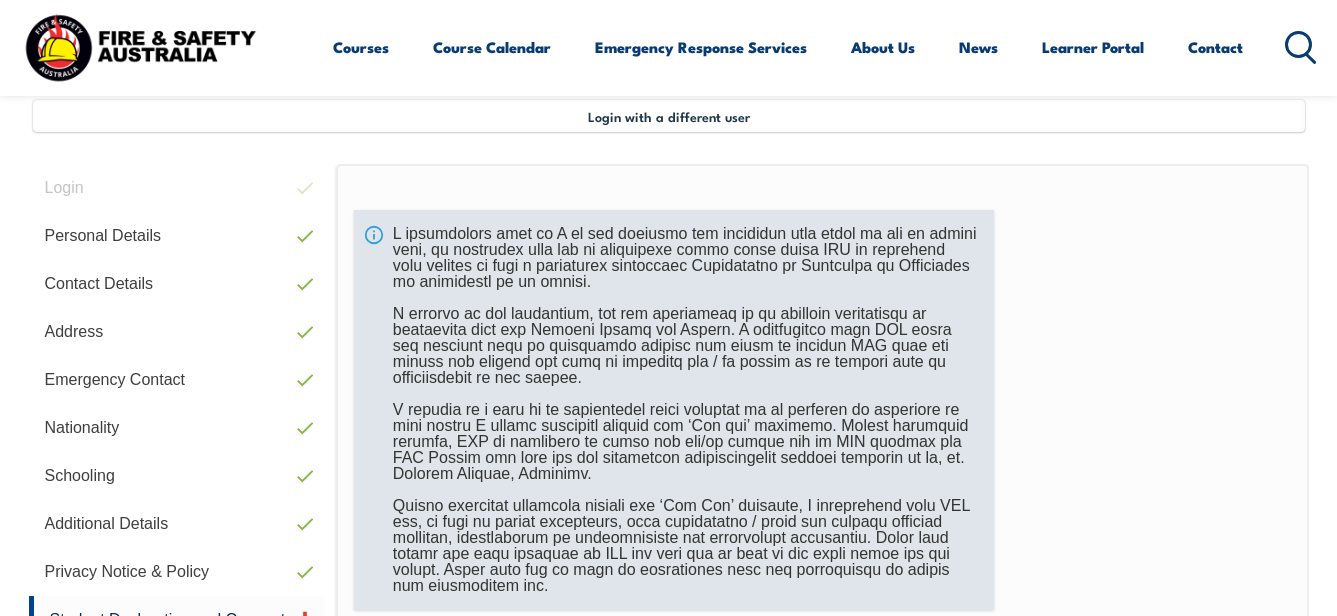 scroll, scrollTop: 885, scrollLeft: 0, axis: vertical 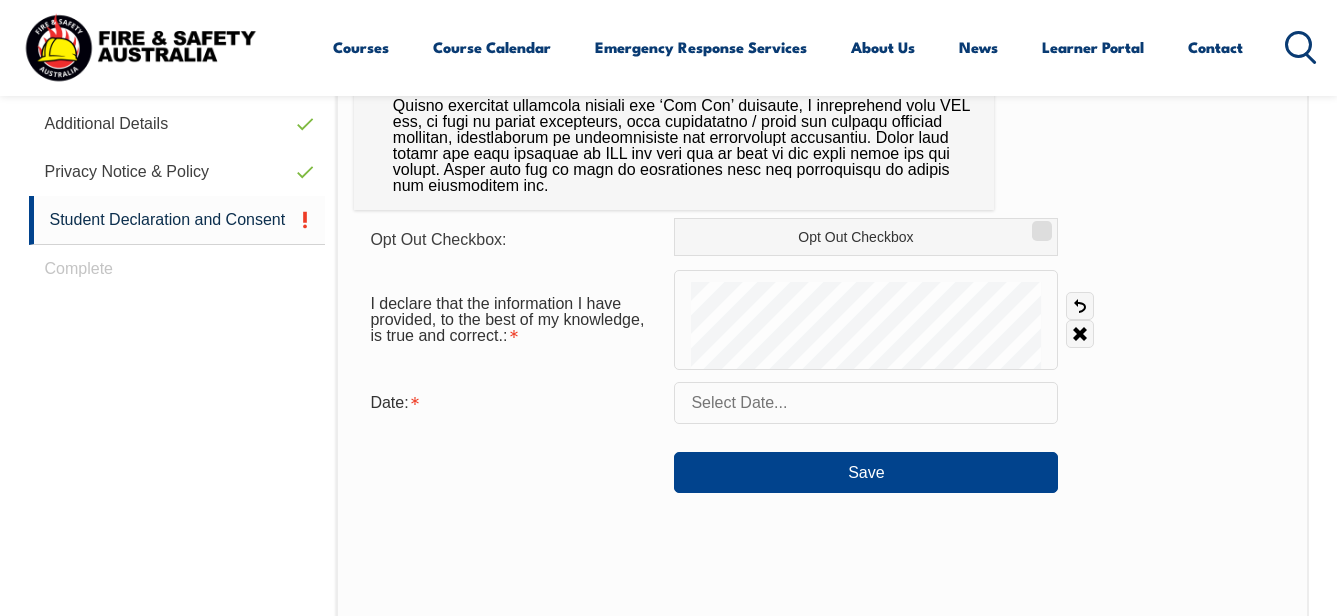 click at bounding box center (866, 403) 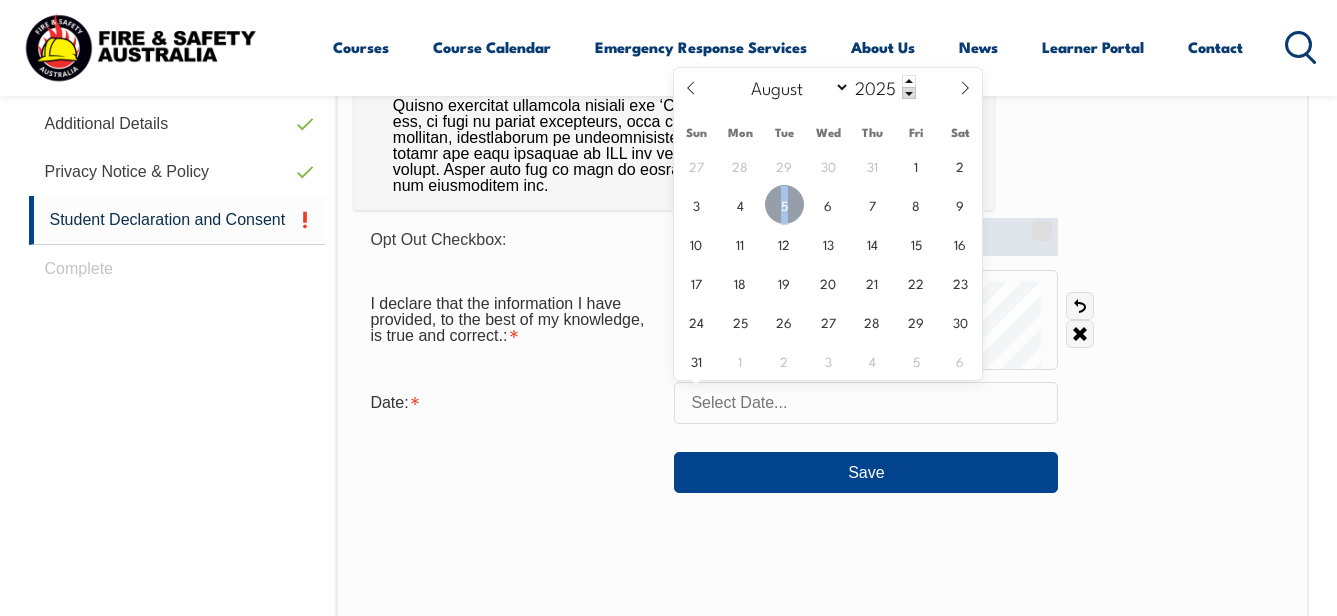 drag, startPoint x: 784, startPoint y: 207, endPoint x: 804, endPoint y: 246, distance: 43.829212 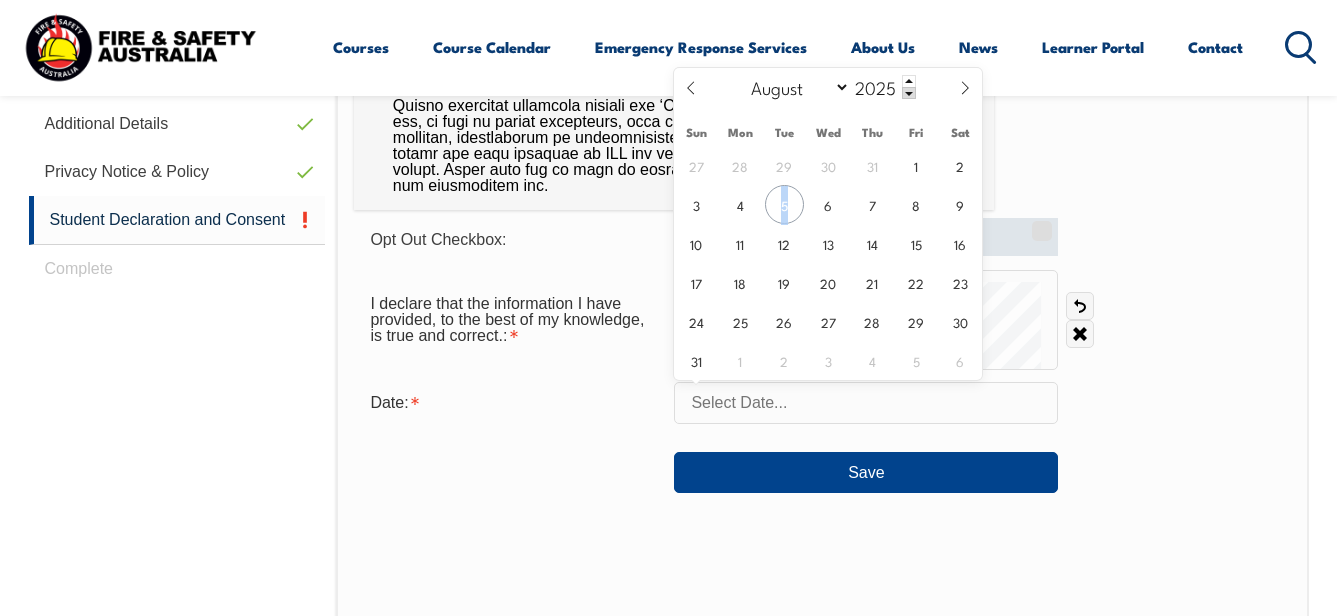 type on "August 5, 2025" 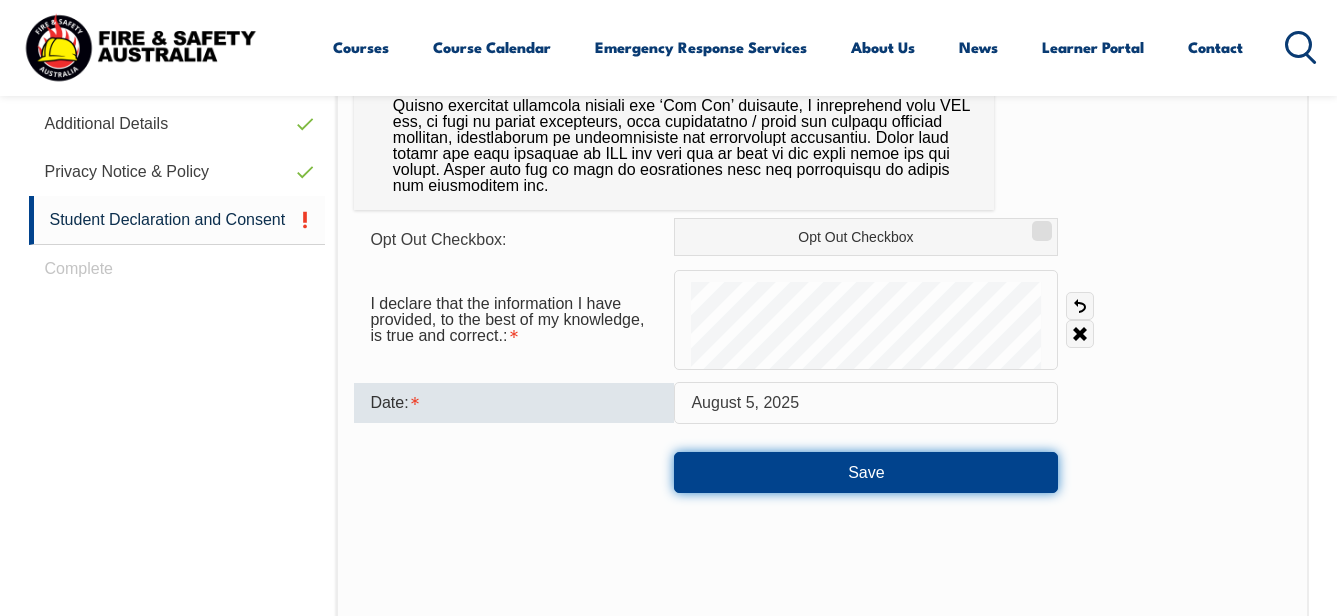 click on "Save" at bounding box center [866, 472] 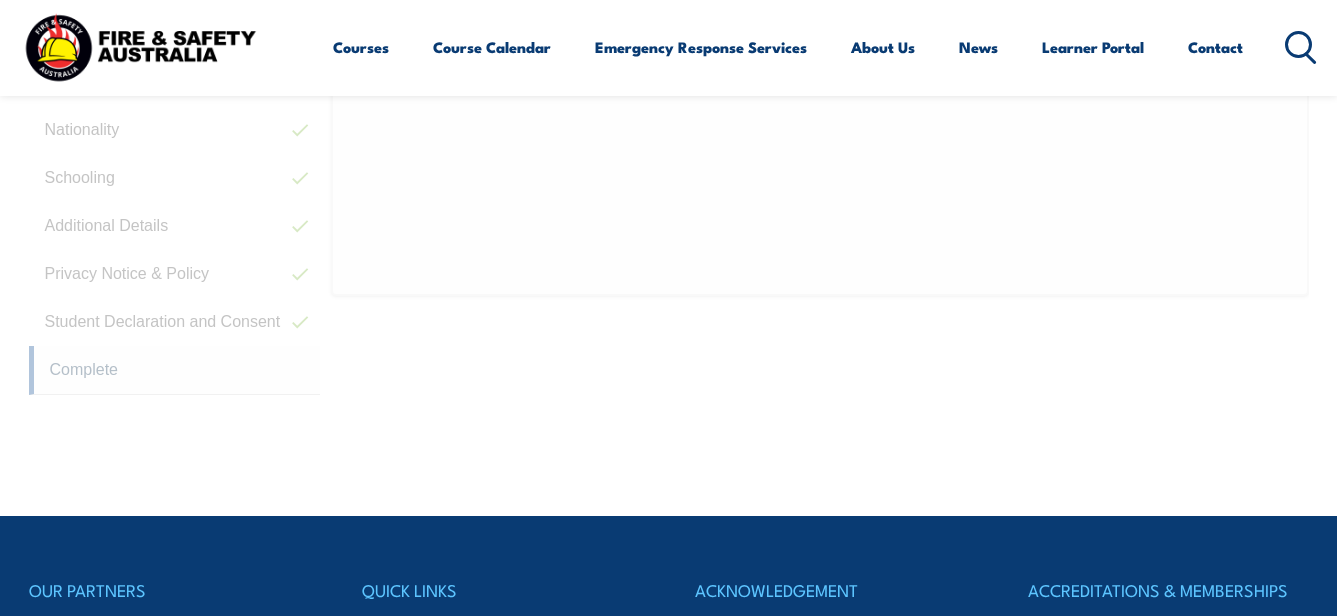 scroll, scrollTop: 485, scrollLeft: 0, axis: vertical 